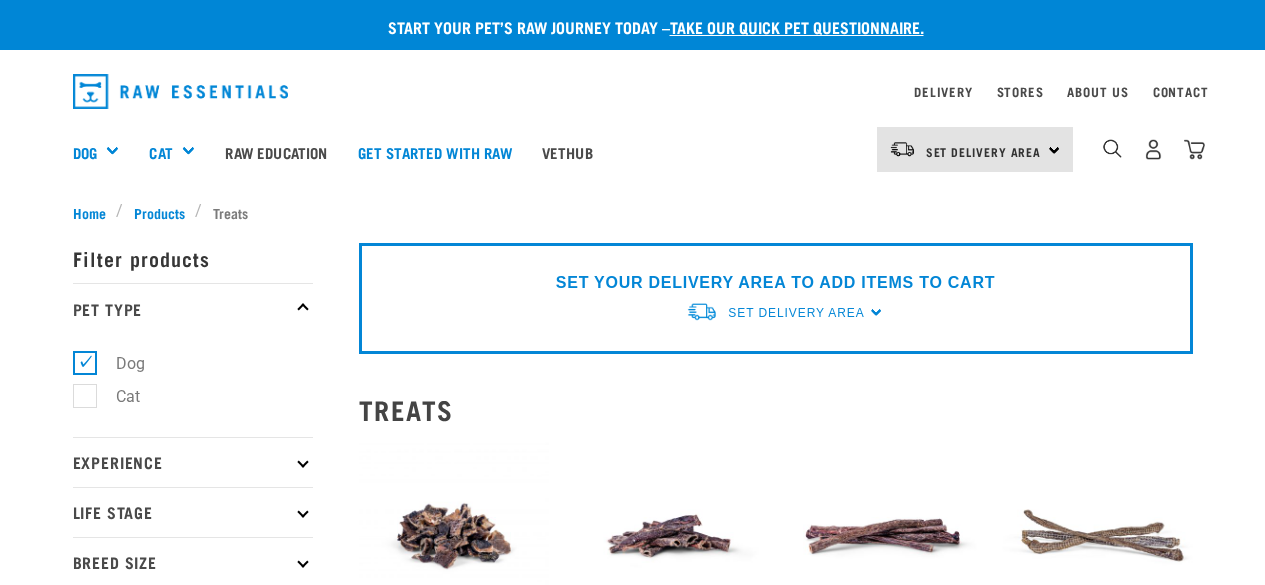 scroll, scrollTop: 0, scrollLeft: 0, axis: both 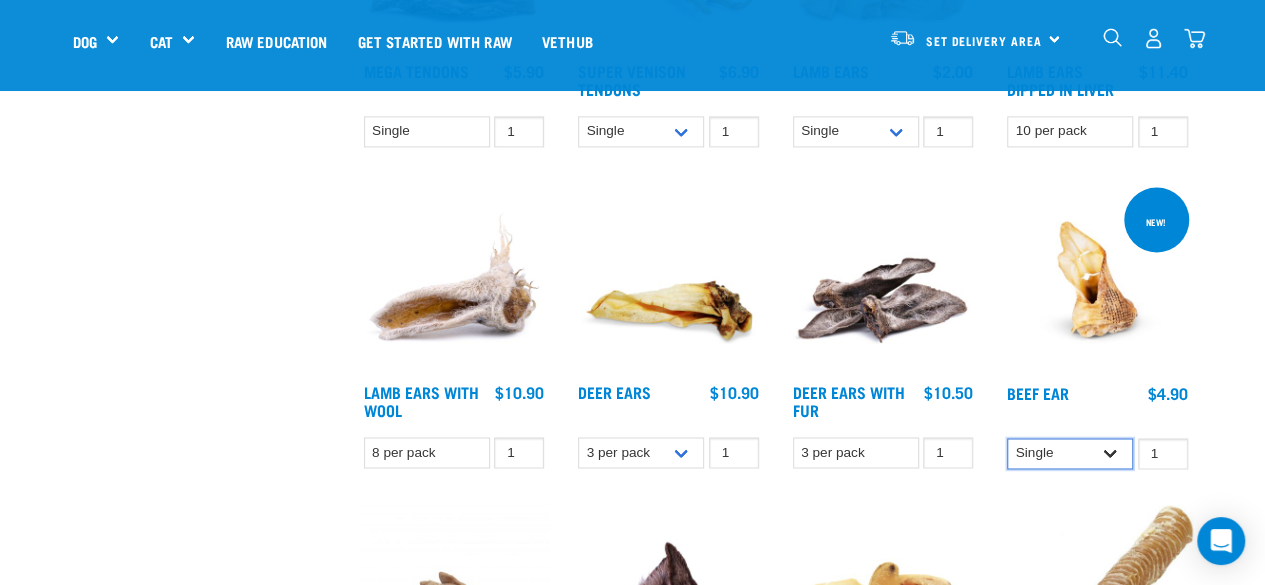 click on "Single
10 per pack" at bounding box center (1070, 453) 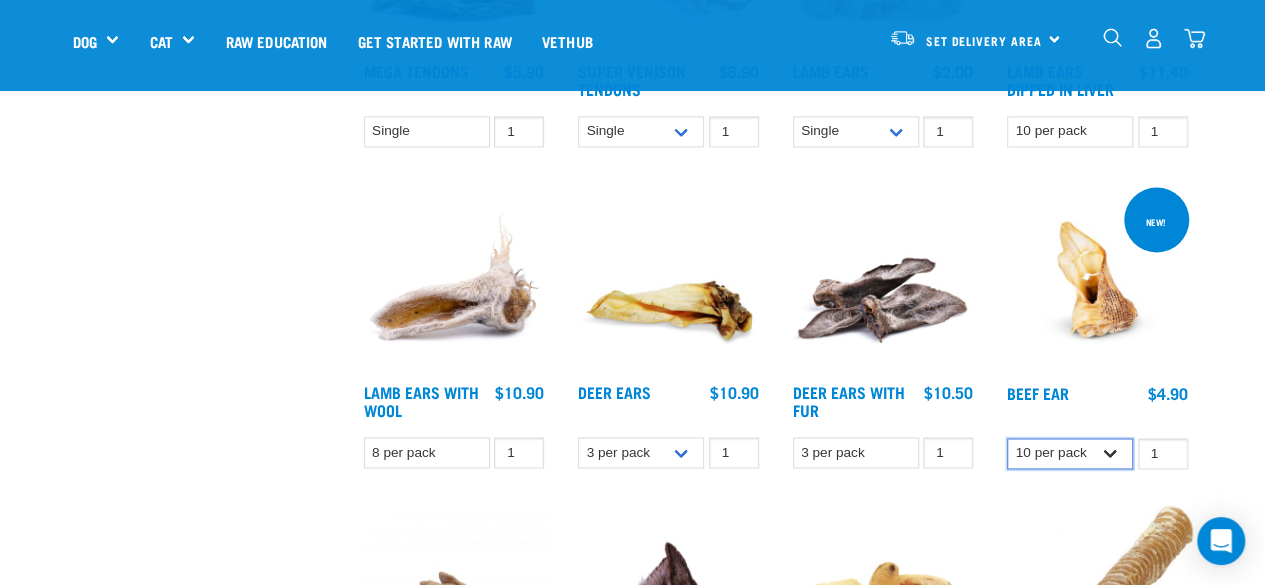 click on "Single
10 per pack" at bounding box center [1070, 453] 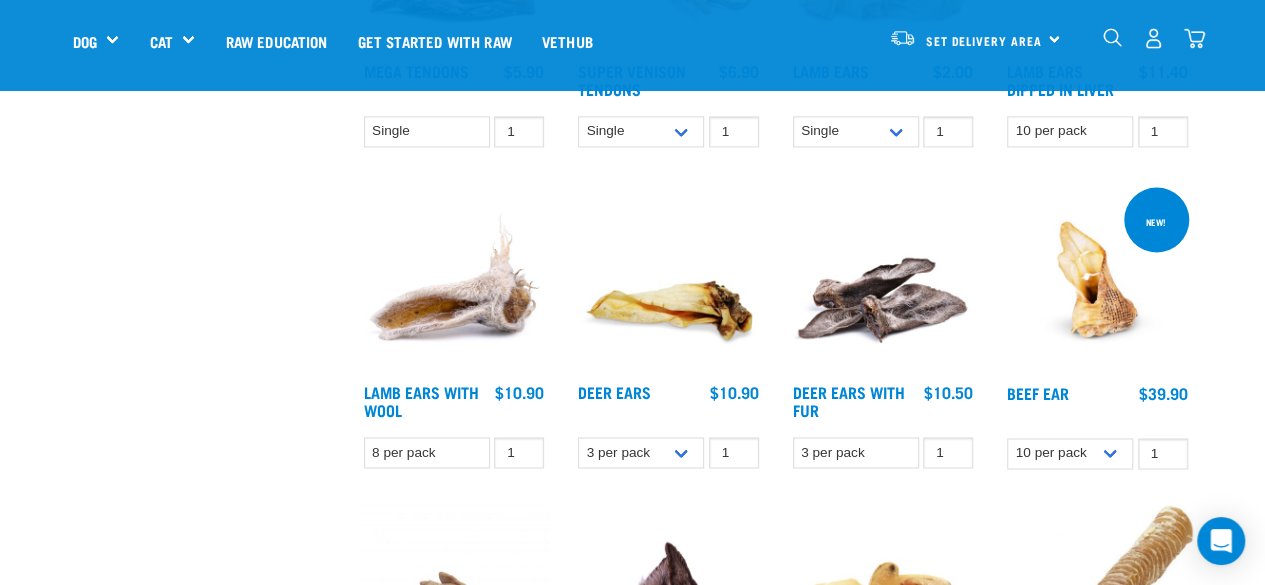 click at bounding box center (1097, 278) 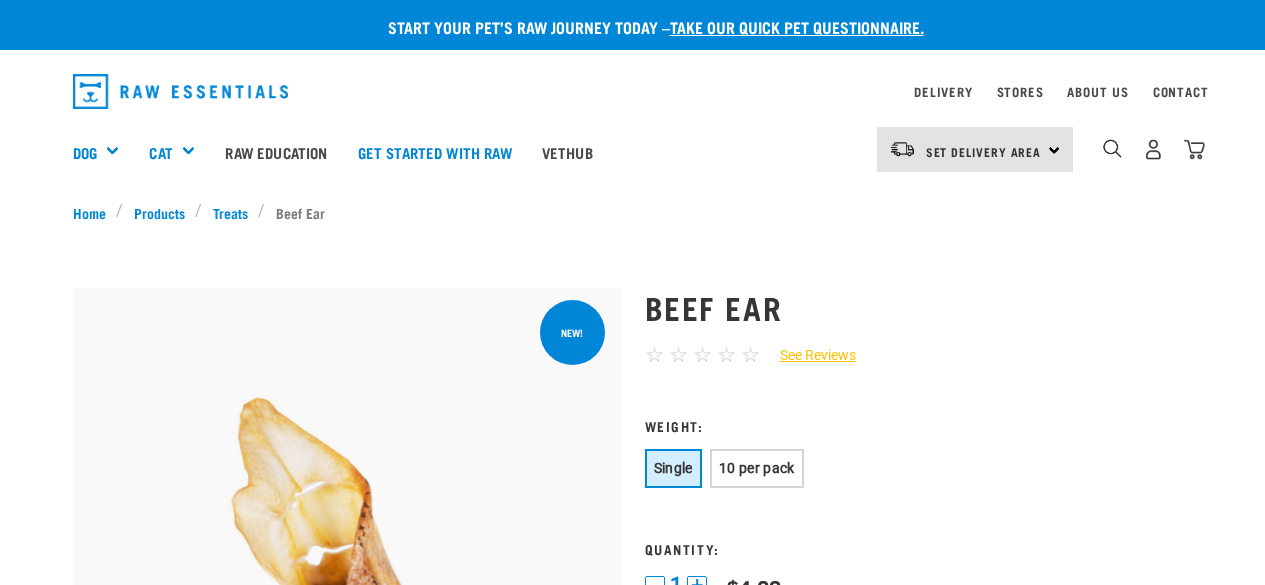scroll, scrollTop: 0, scrollLeft: 0, axis: both 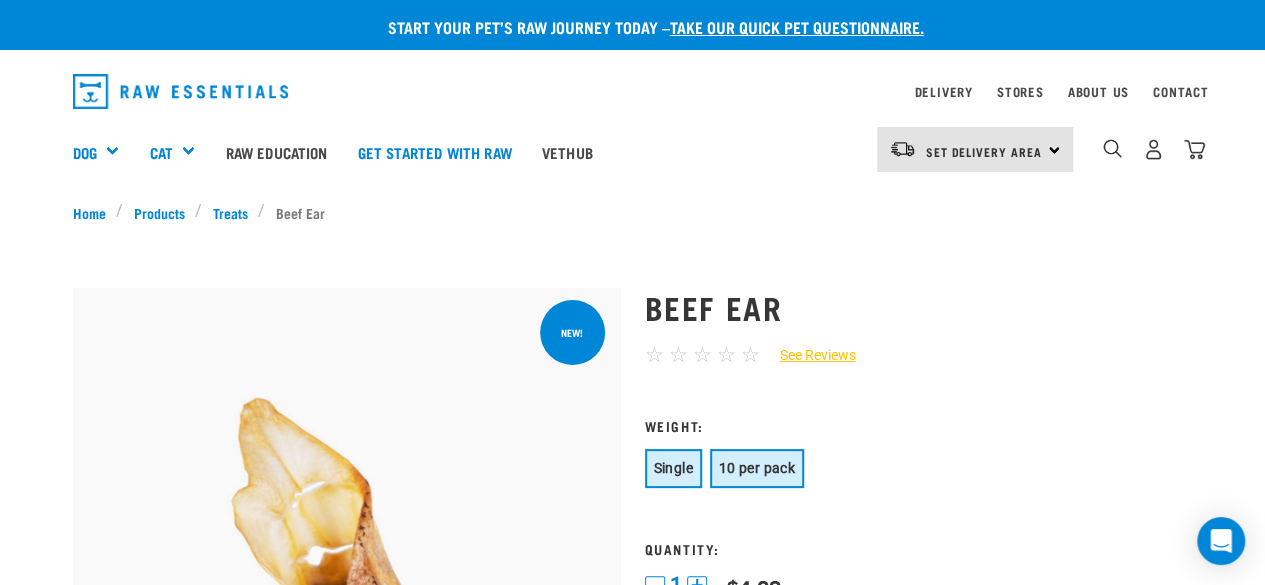click on "10 per pack" at bounding box center (757, 468) 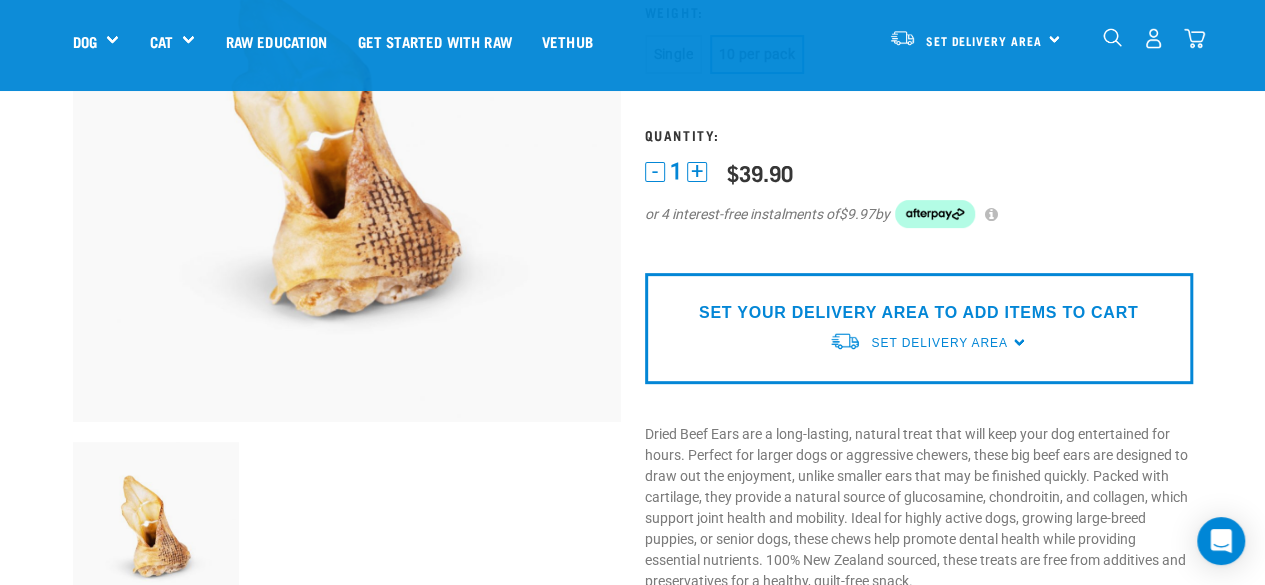 scroll, scrollTop: 300, scrollLeft: 0, axis: vertical 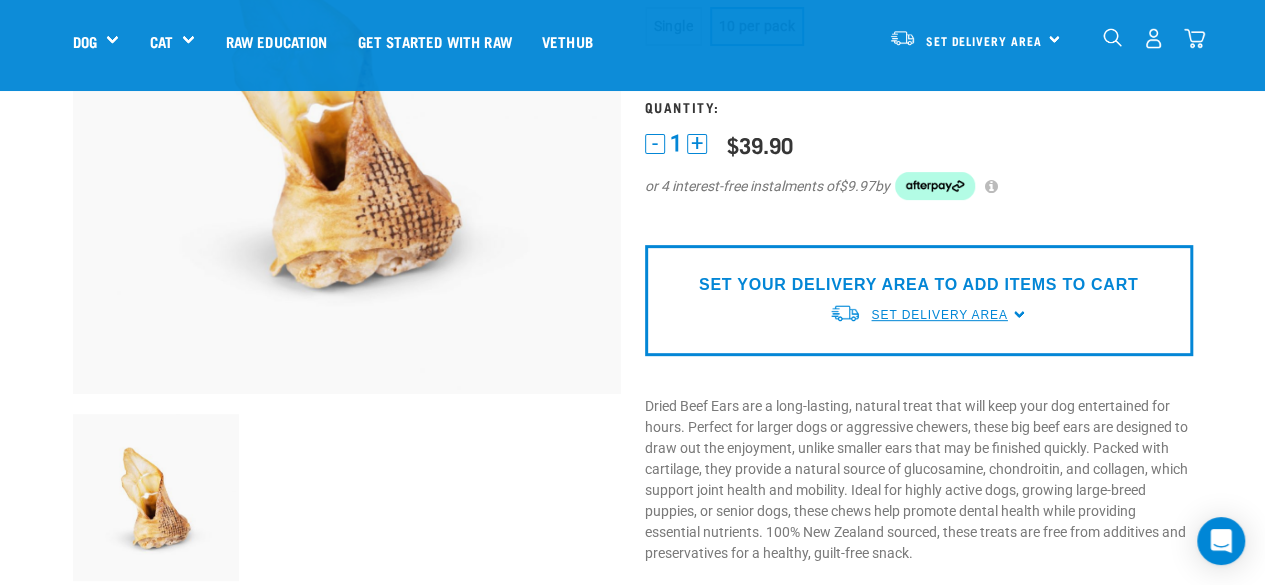 click on "Set Delivery Area" at bounding box center (939, 315) 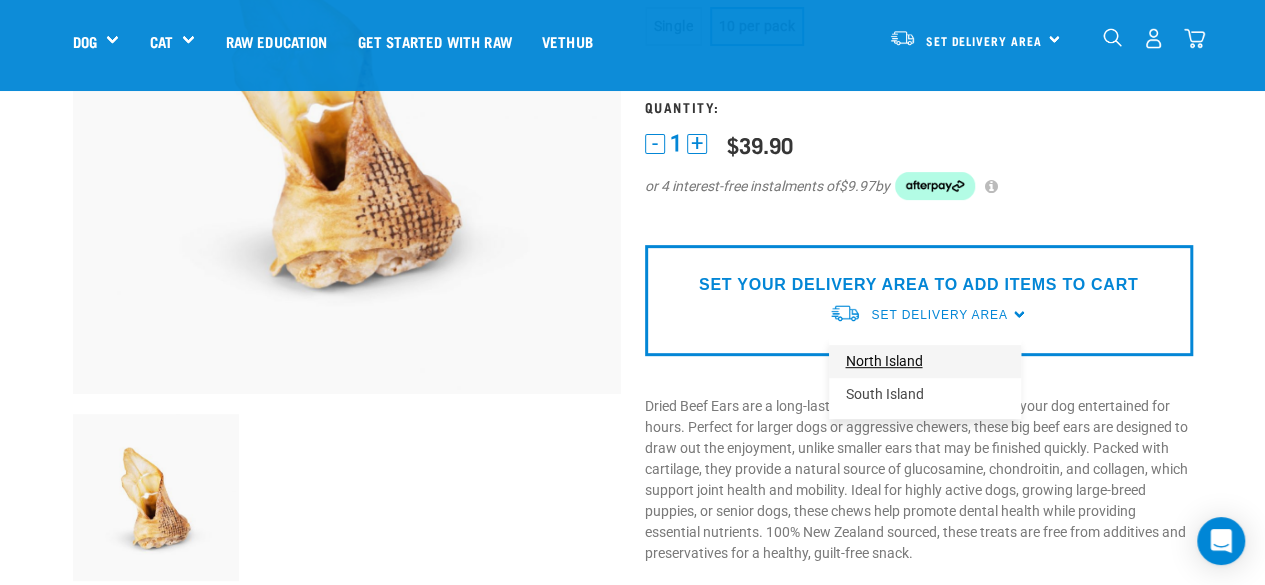 click on "North Island" at bounding box center [925, 361] 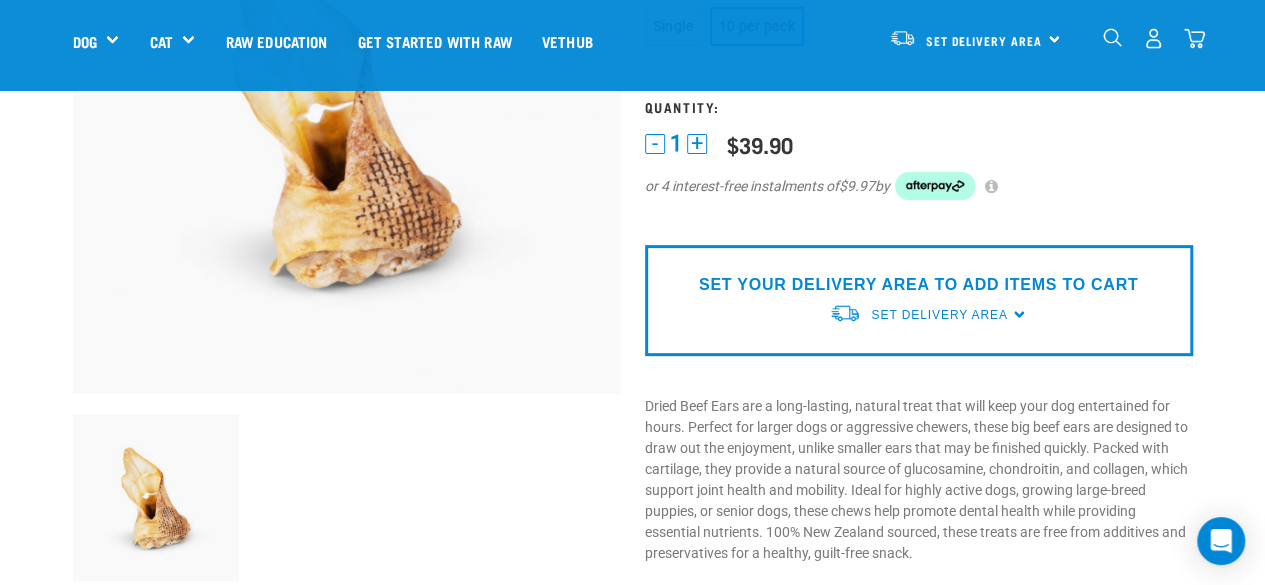 scroll, scrollTop: 200, scrollLeft: 0, axis: vertical 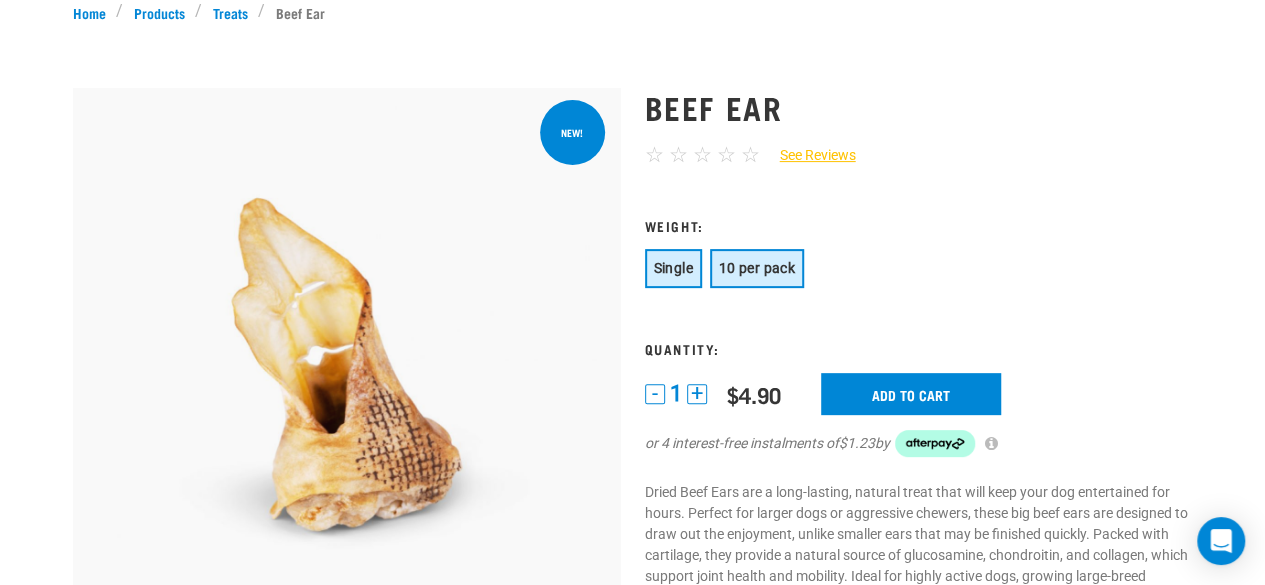 click on "10 per pack" at bounding box center (757, 268) 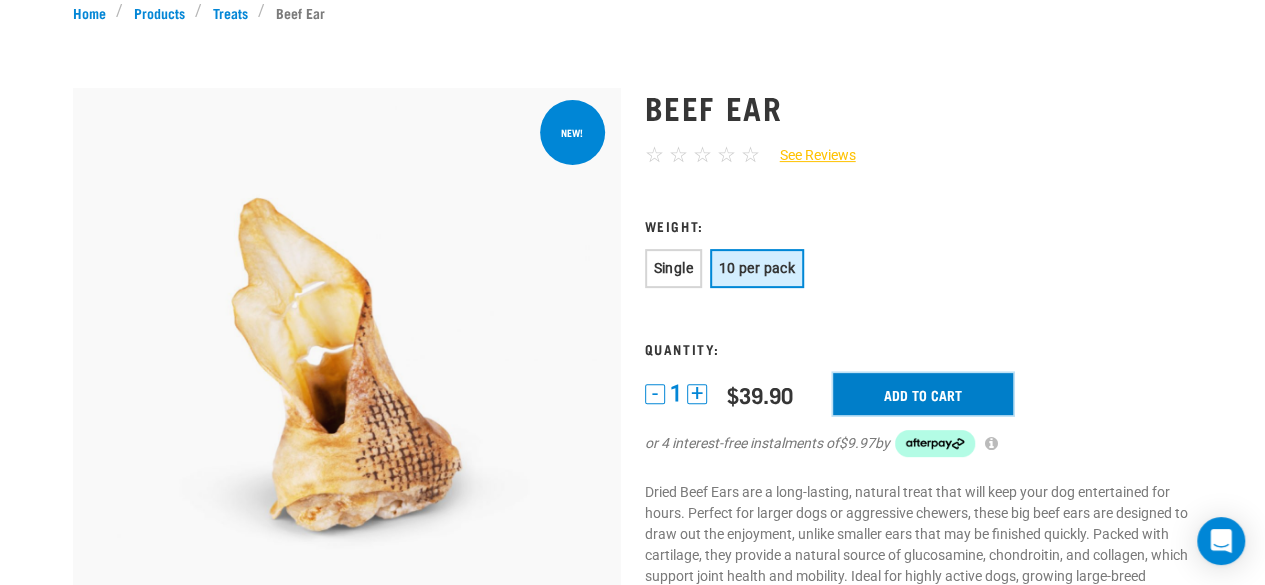 click on "Add to cart" at bounding box center (923, 394) 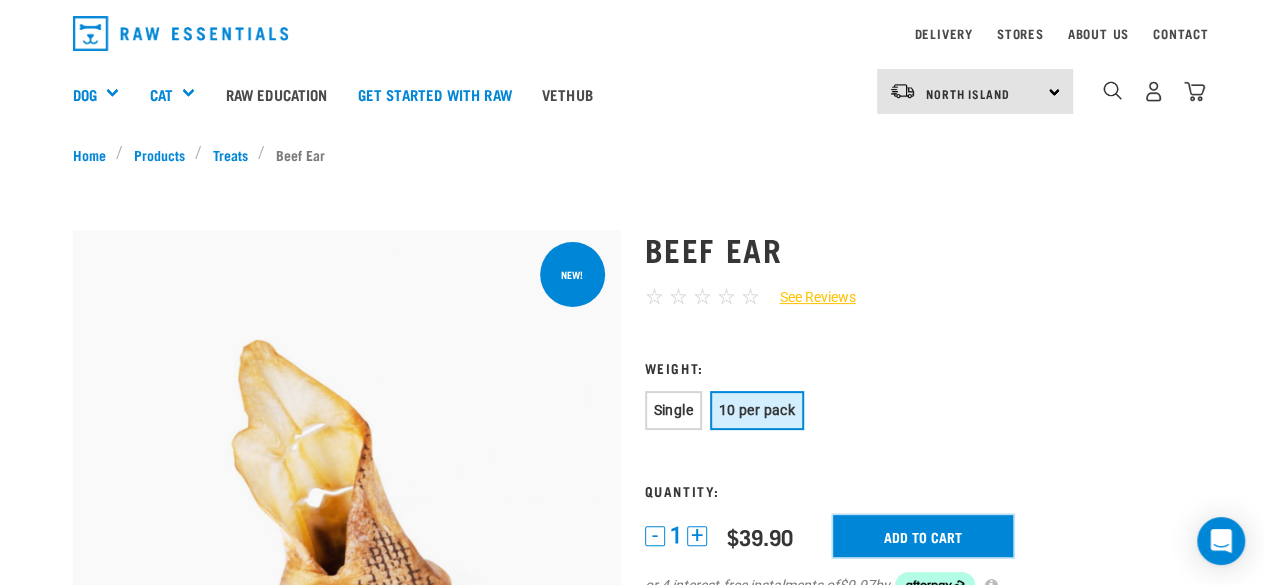 scroll, scrollTop: 0, scrollLeft: 0, axis: both 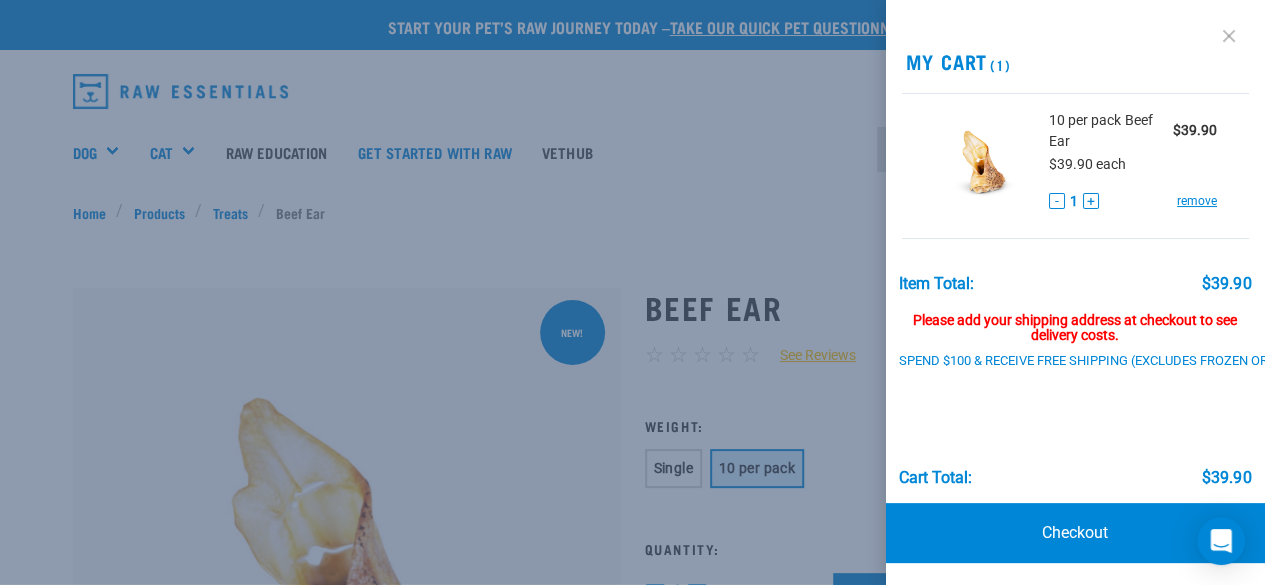 click at bounding box center [1229, 36] 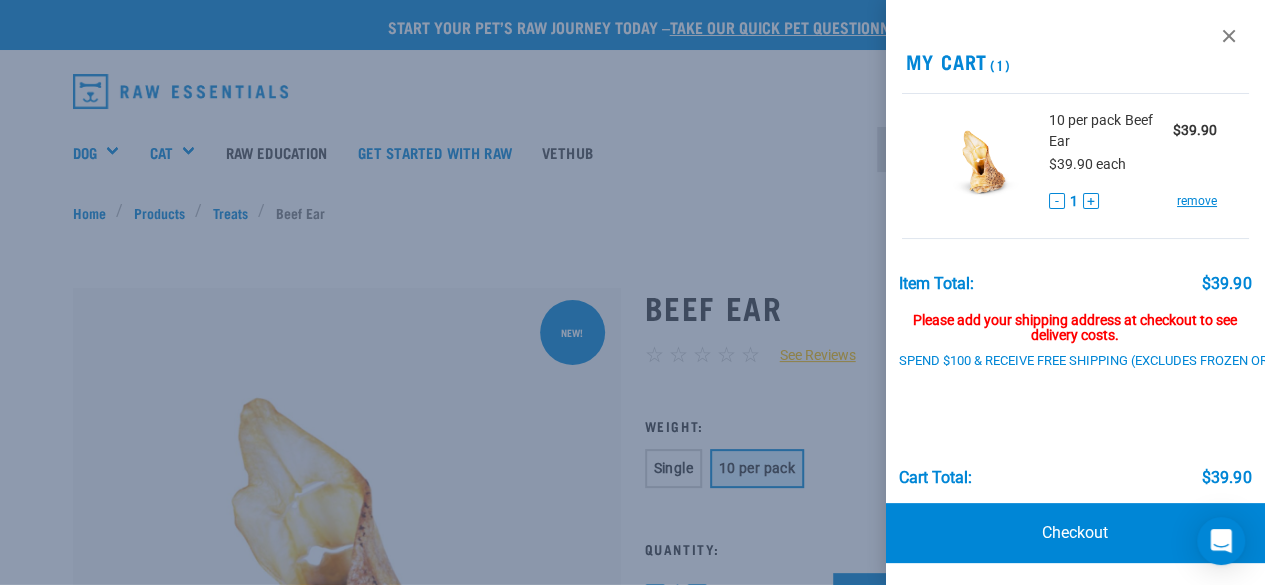 click at bounding box center [632, 292] 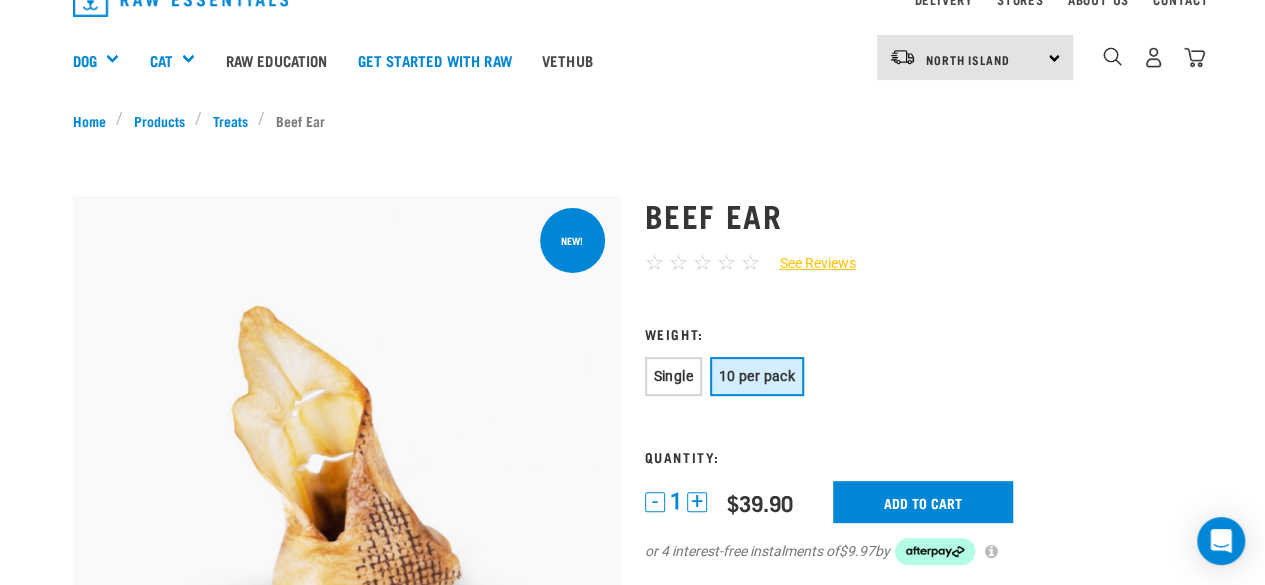 scroll, scrollTop: 0, scrollLeft: 0, axis: both 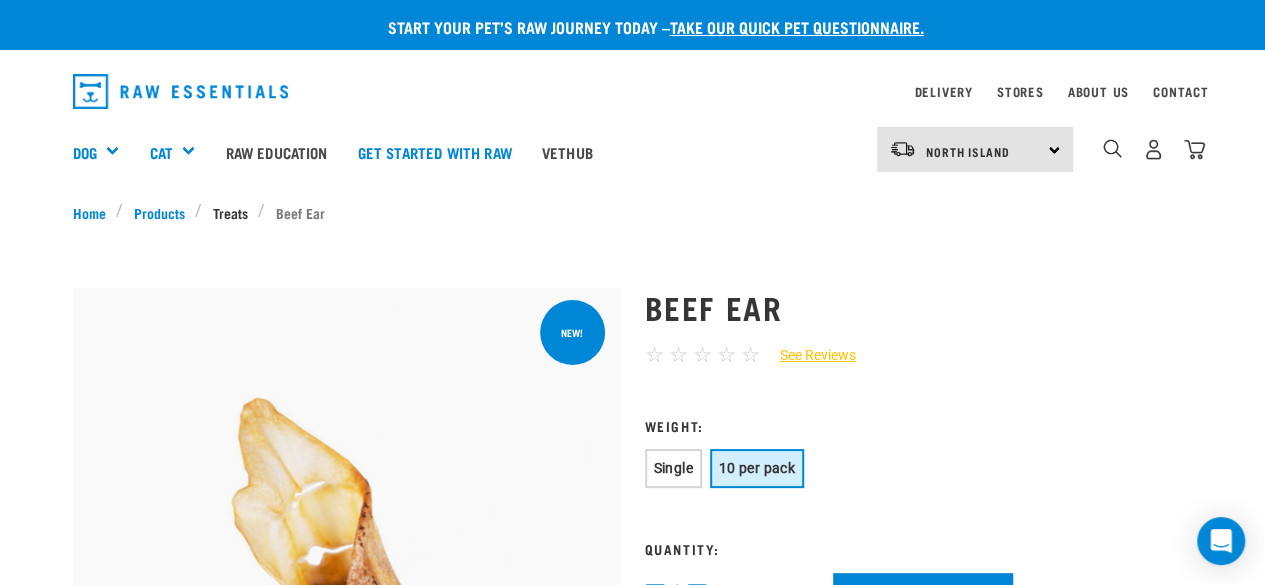 click on "Treats" at bounding box center (230, 212) 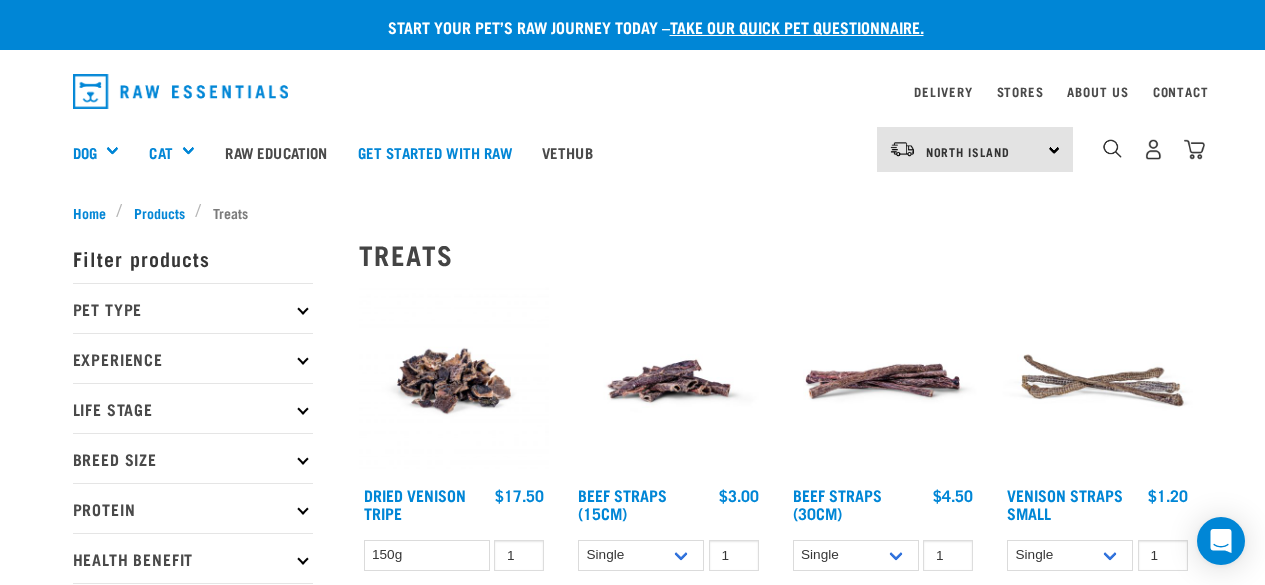 scroll, scrollTop: 0, scrollLeft: 0, axis: both 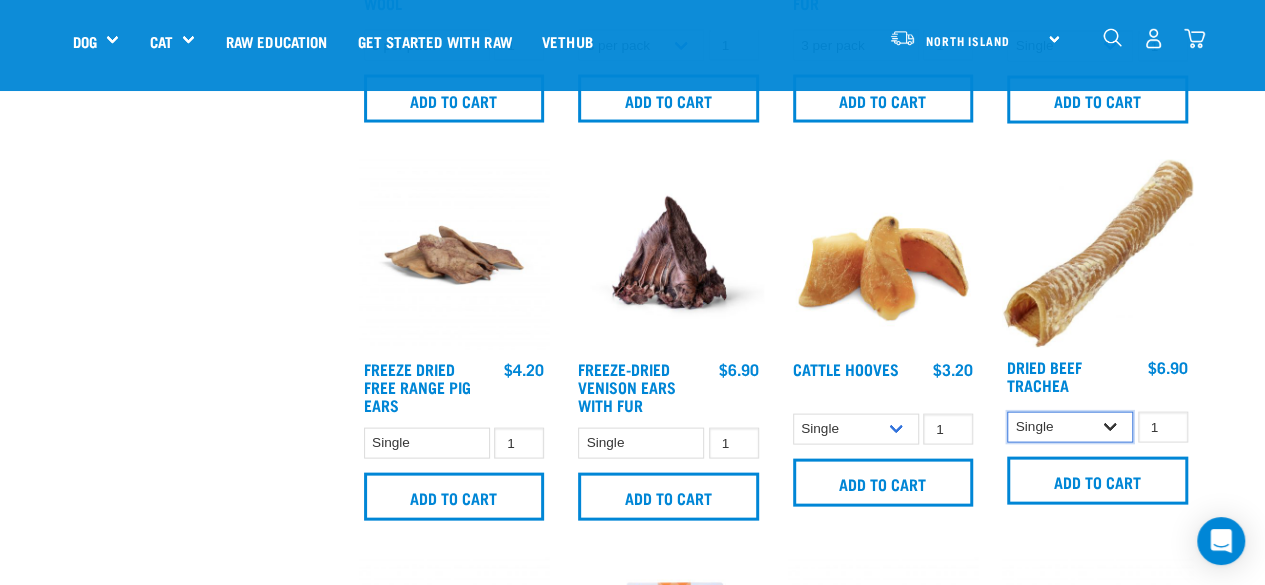 click on "Single
10 per pack
25 per pack" at bounding box center [1070, 427] 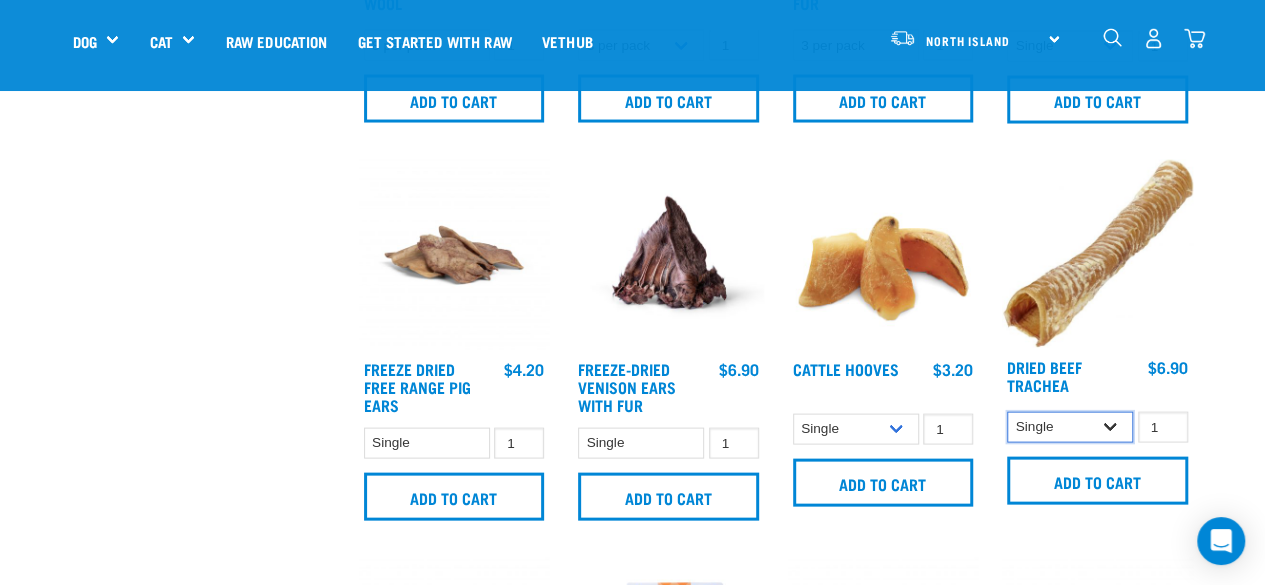 select on "251918" 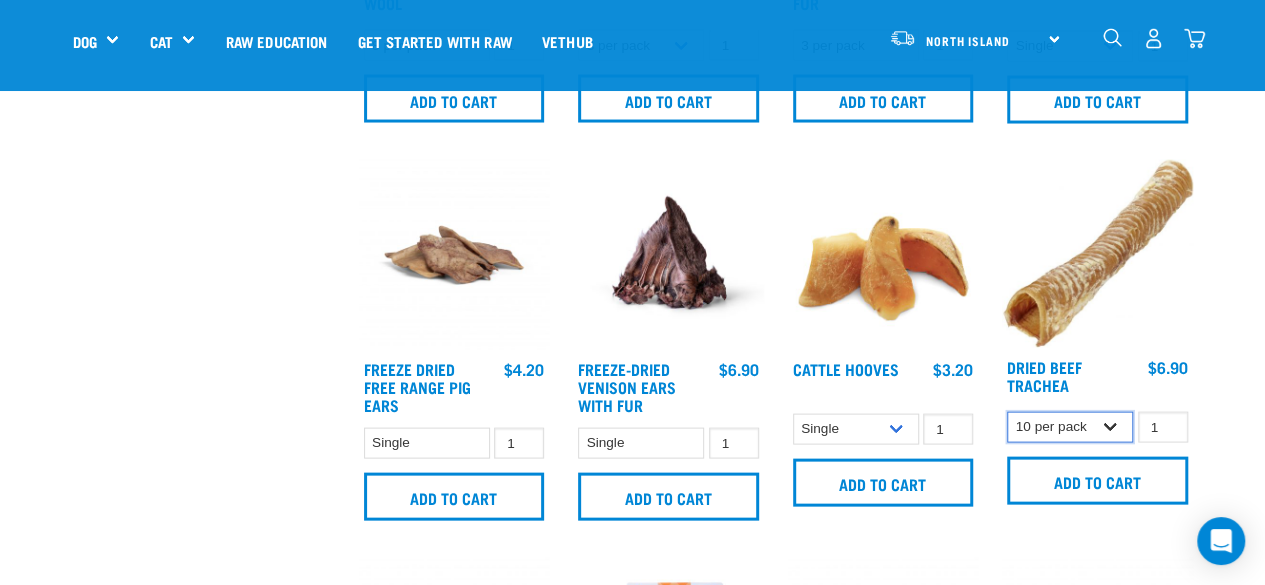 click on "Single
10 per pack
25 per pack" at bounding box center [1070, 427] 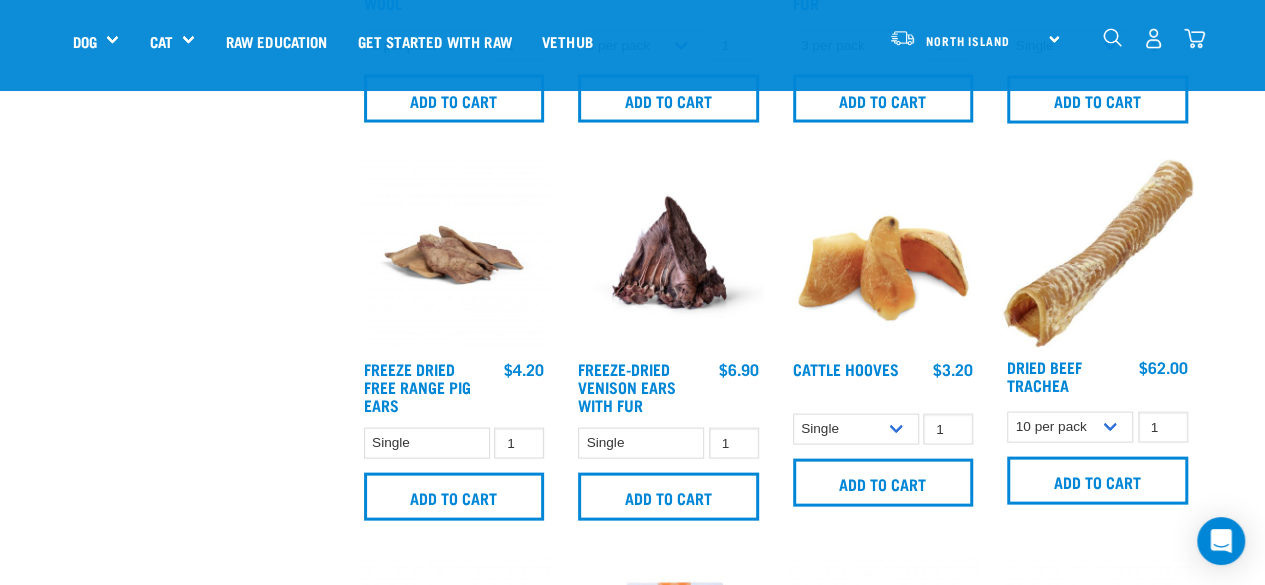 click at bounding box center (1097, 254) 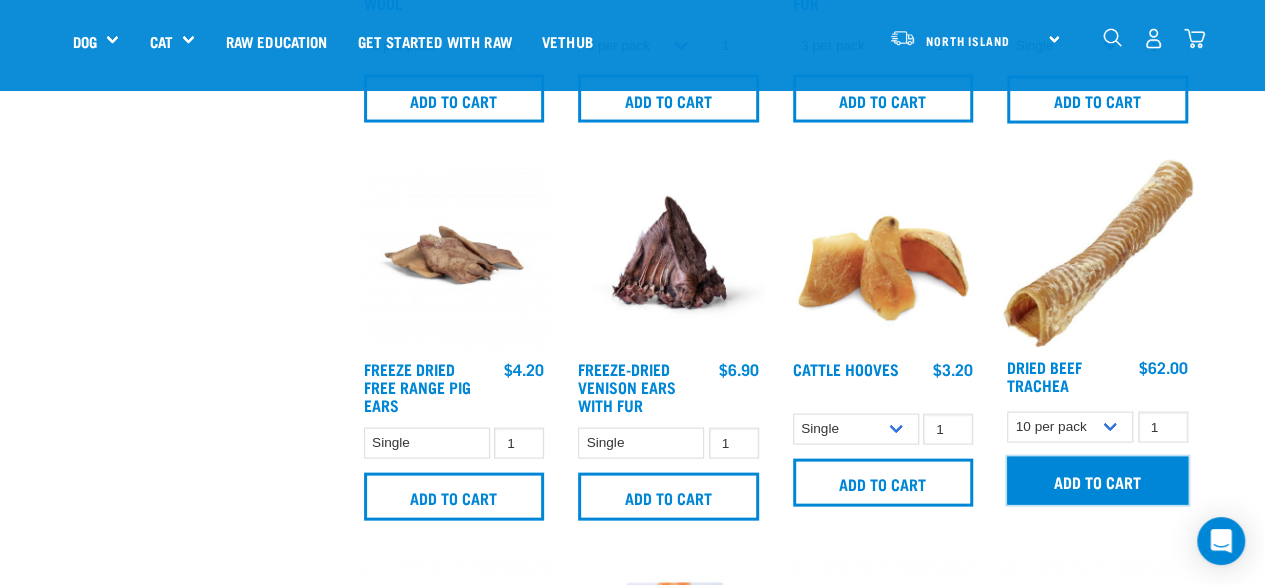 click on "Add to cart" at bounding box center (1097, 481) 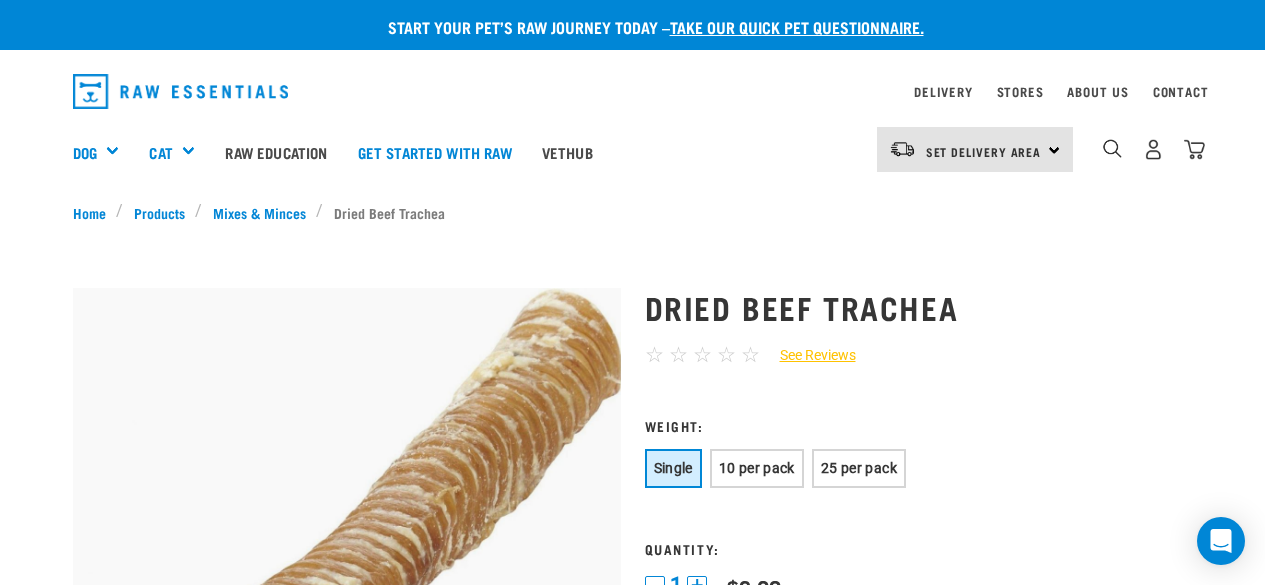 scroll, scrollTop: 0, scrollLeft: 0, axis: both 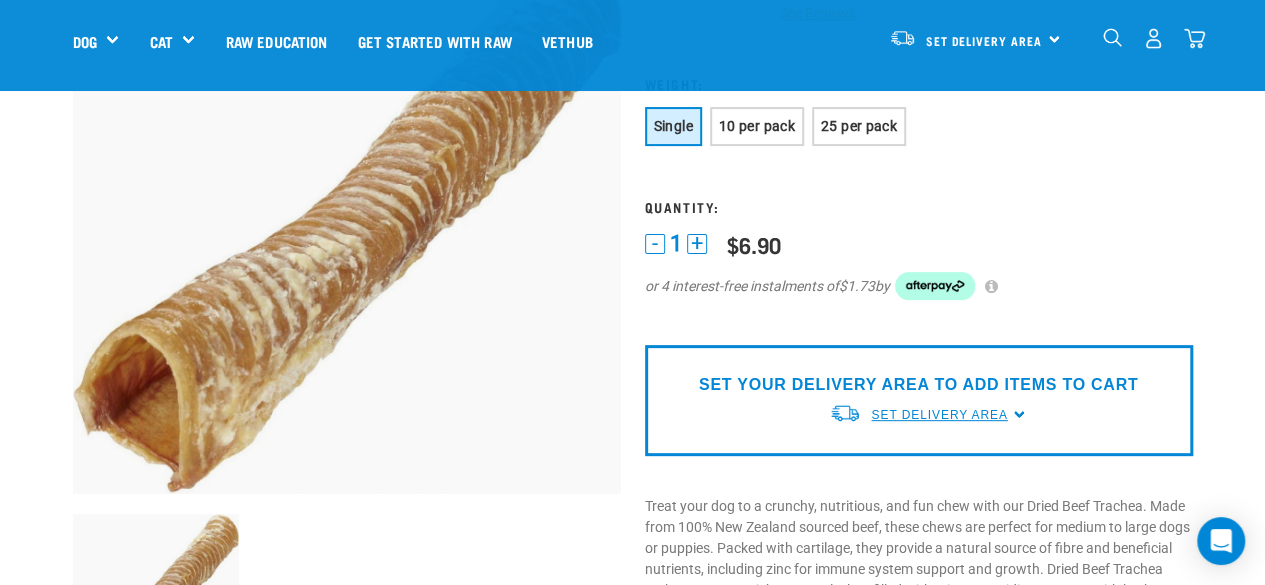 click on "Set Delivery Area" at bounding box center [939, 415] 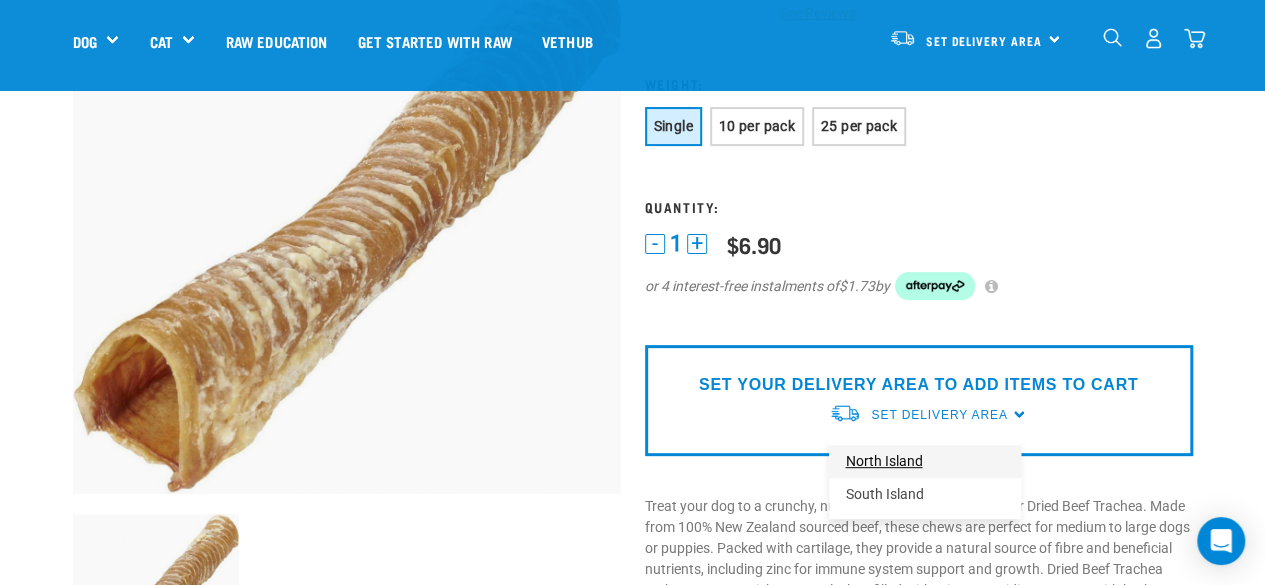 click on "North Island" at bounding box center (925, 461) 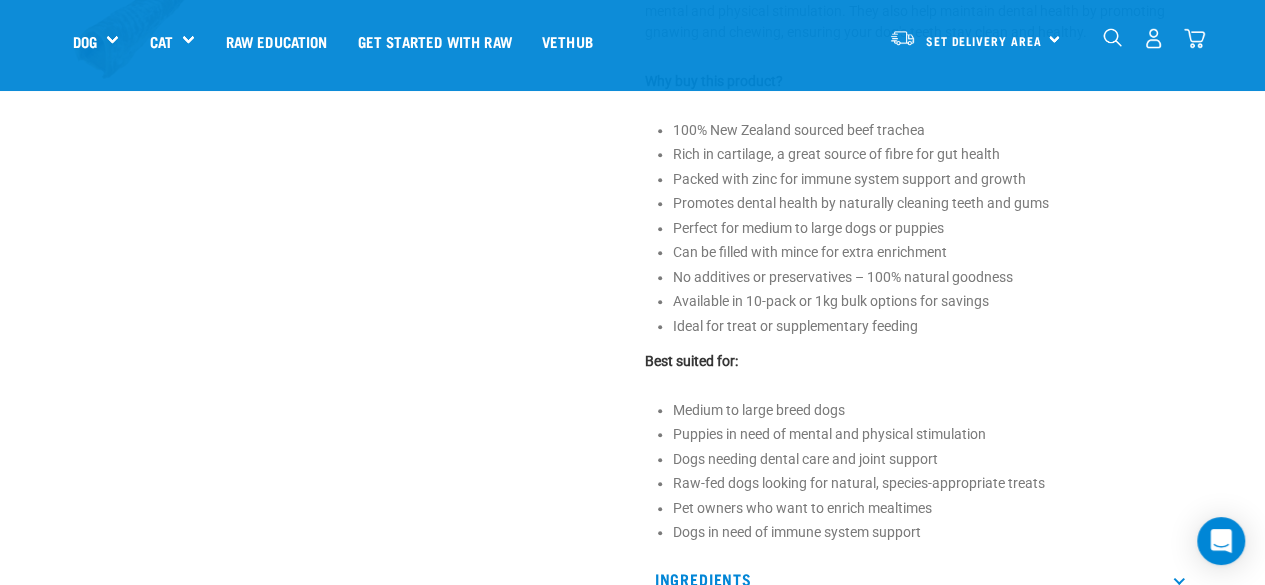 scroll, scrollTop: 541, scrollLeft: 0, axis: vertical 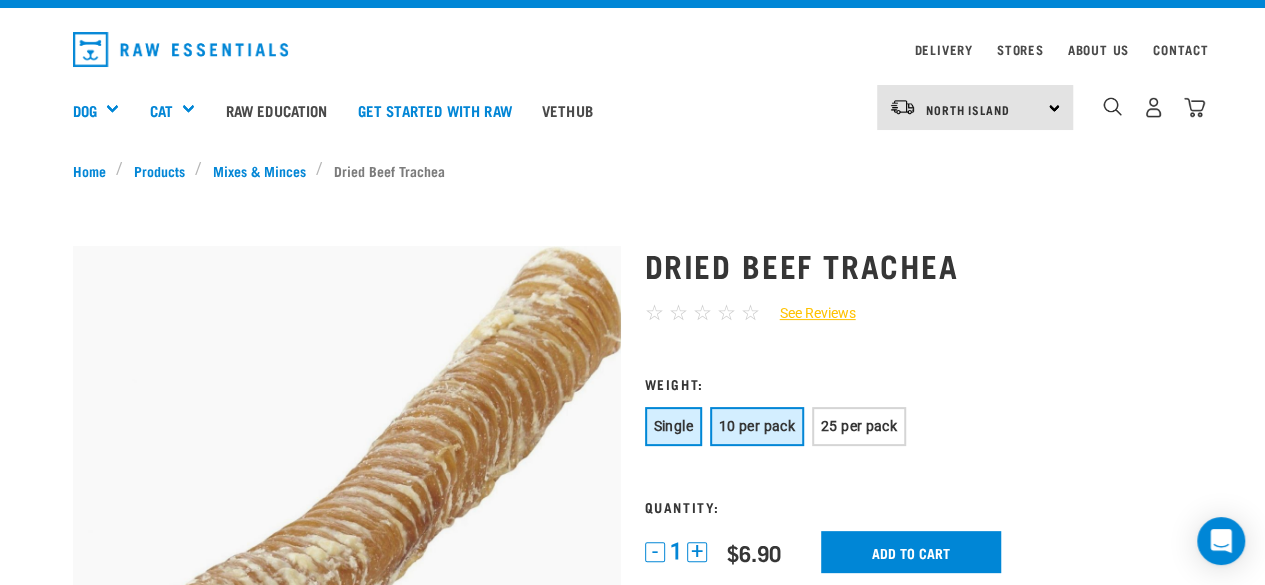 click on "10 per pack" at bounding box center (757, 426) 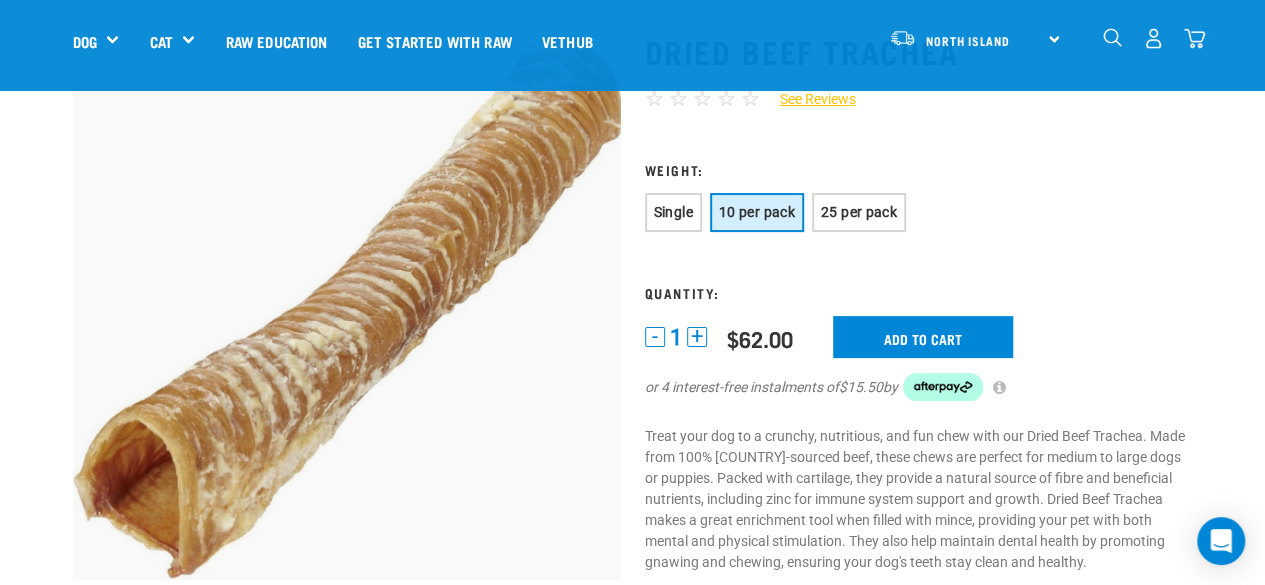 scroll, scrollTop: 142, scrollLeft: 0, axis: vertical 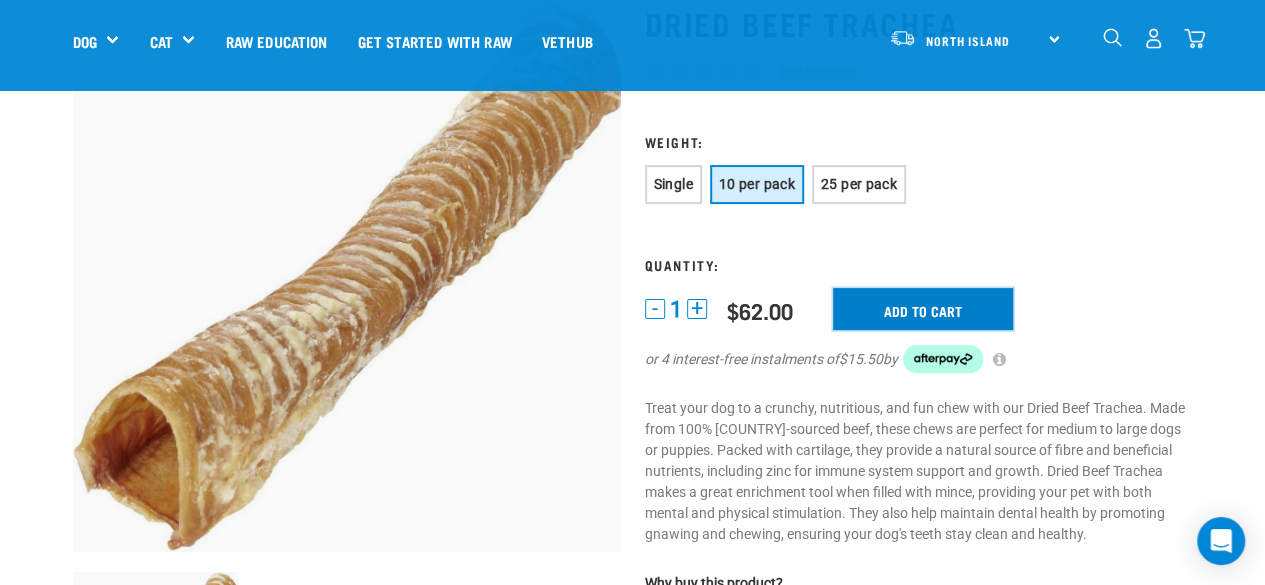 click on "Add to cart" at bounding box center (923, 309) 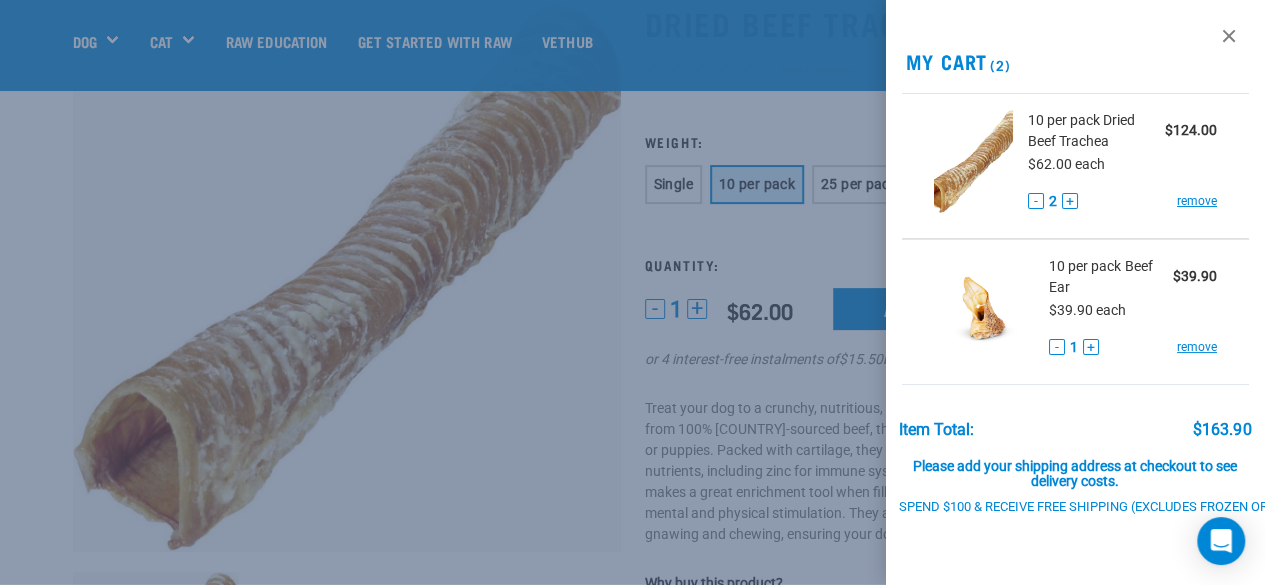click on "-" at bounding box center (1036, 201) 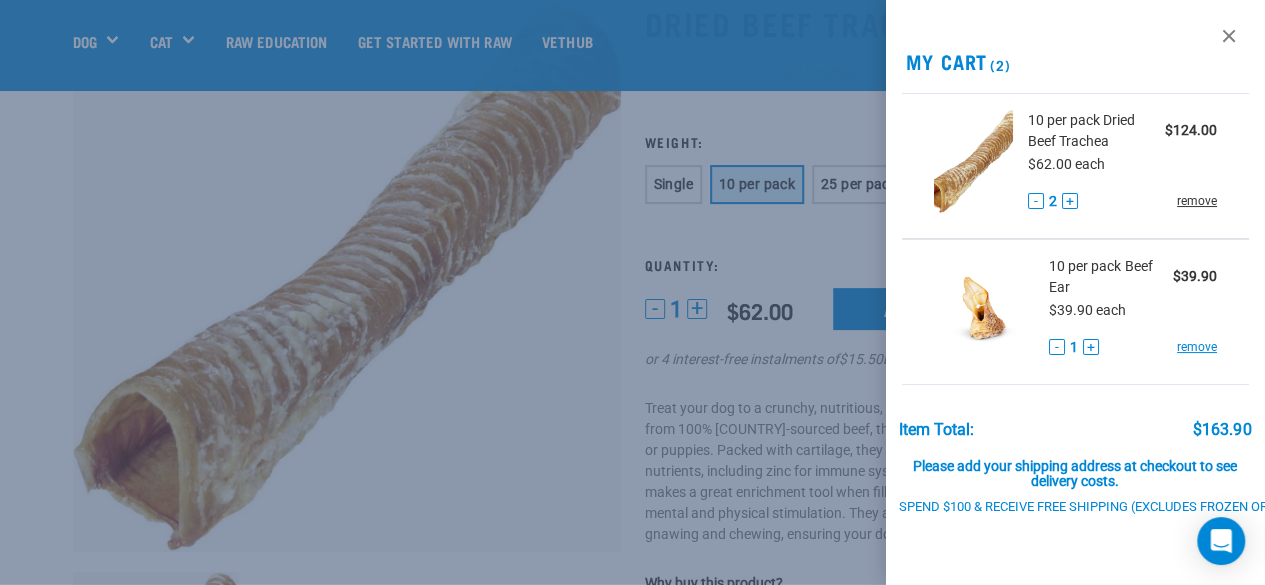 click on "remove" at bounding box center [1197, 201] 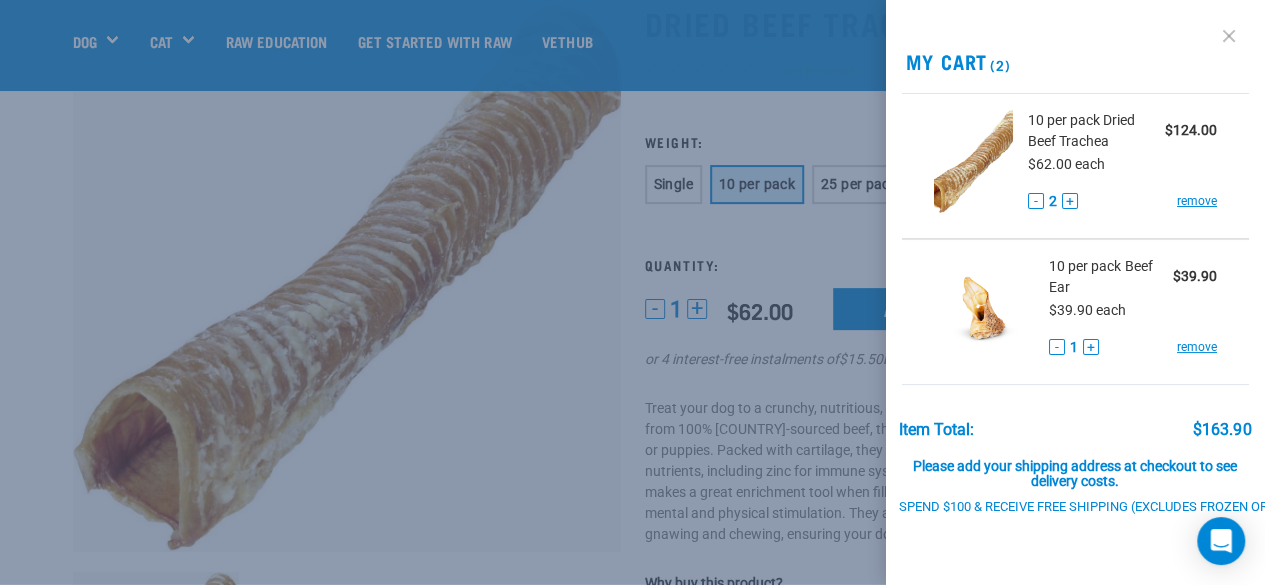 click at bounding box center [1229, 36] 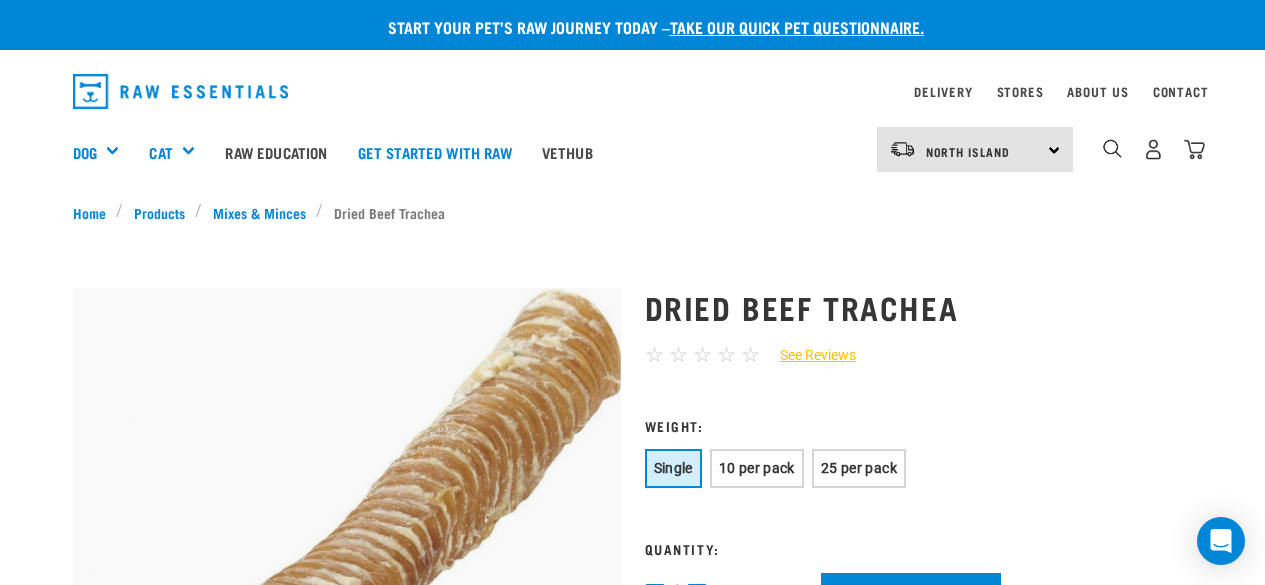 scroll, scrollTop: 284, scrollLeft: 0, axis: vertical 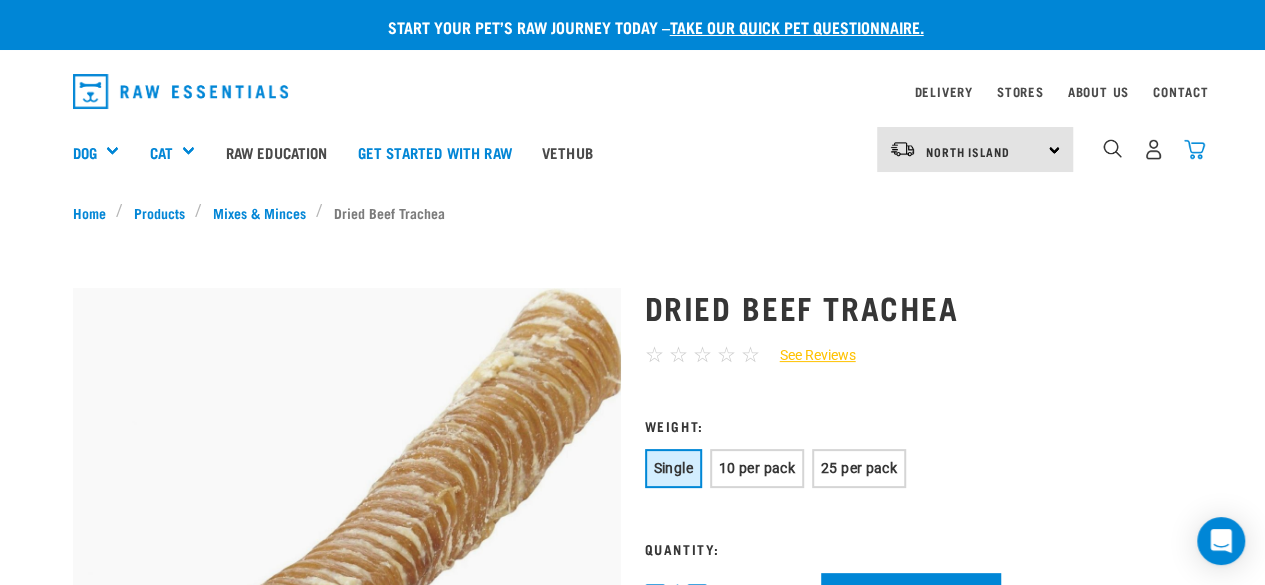 click at bounding box center [1194, 149] 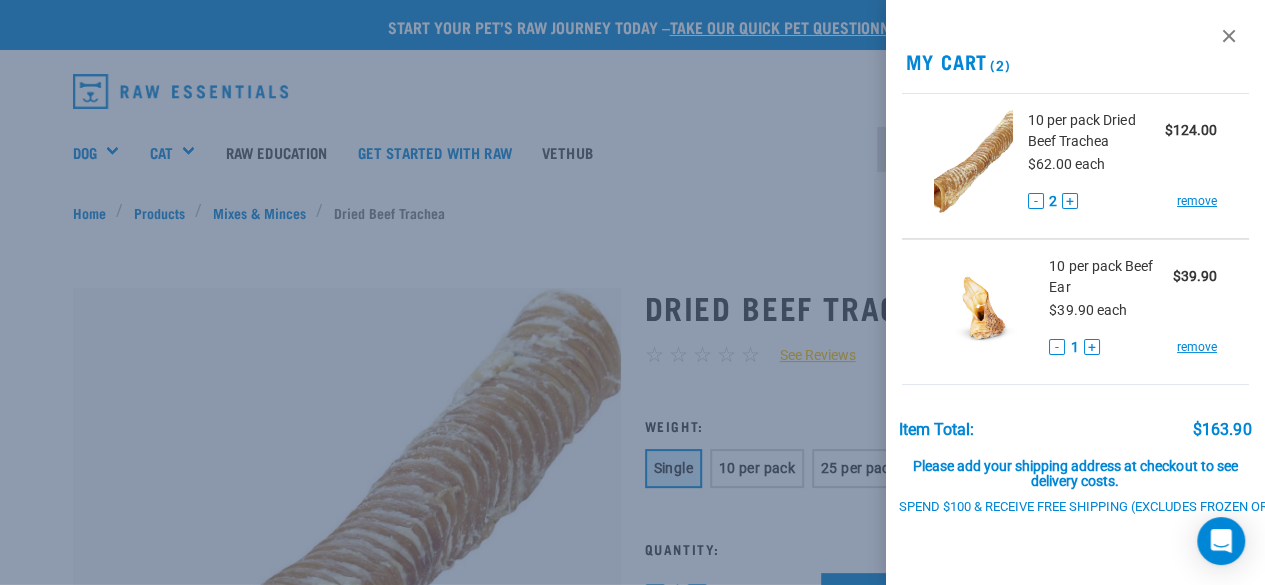 drag, startPoint x: 1031, startPoint y: 198, endPoint x: 1058, endPoint y: 201, distance: 27.166155 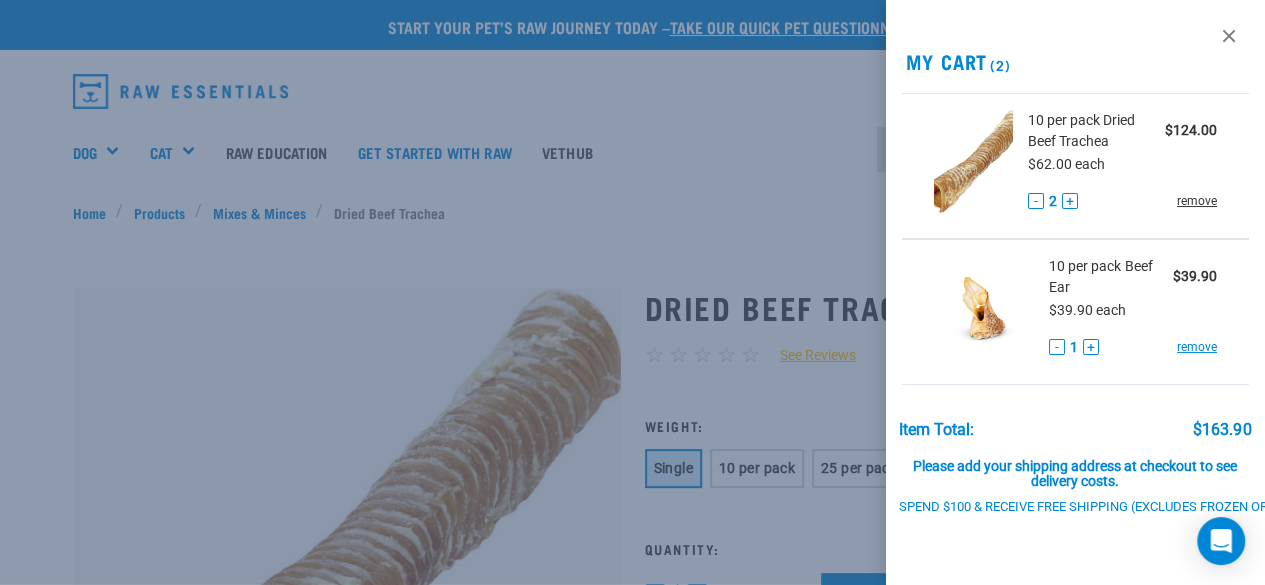 click on "remove" at bounding box center (1197, 201) 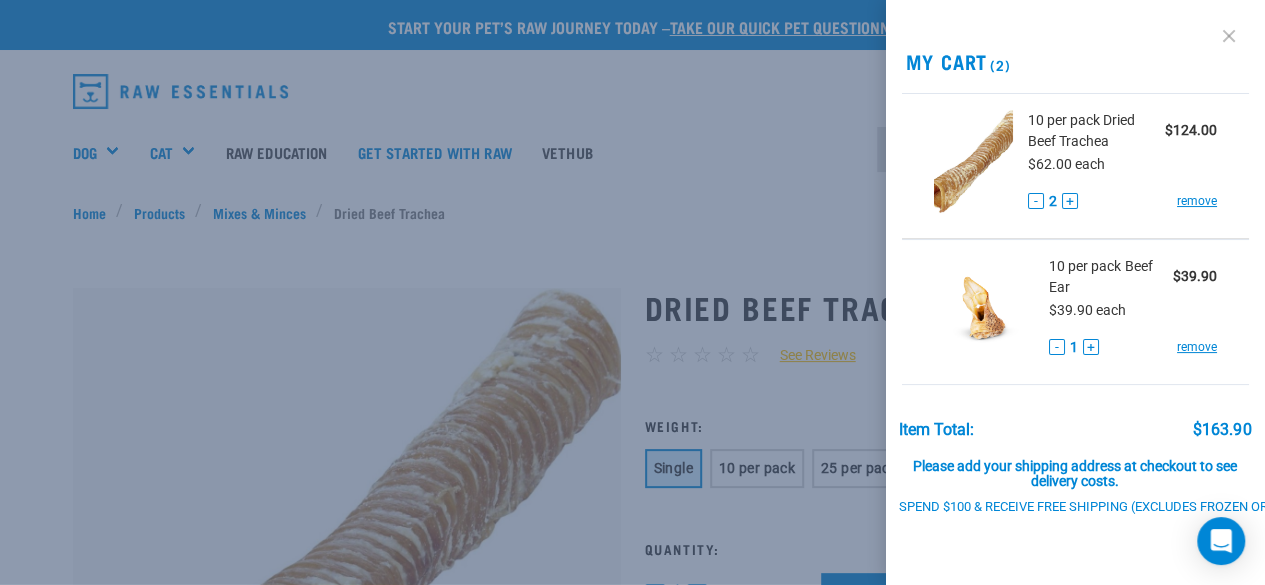 click at bounding box center (1229, 36) 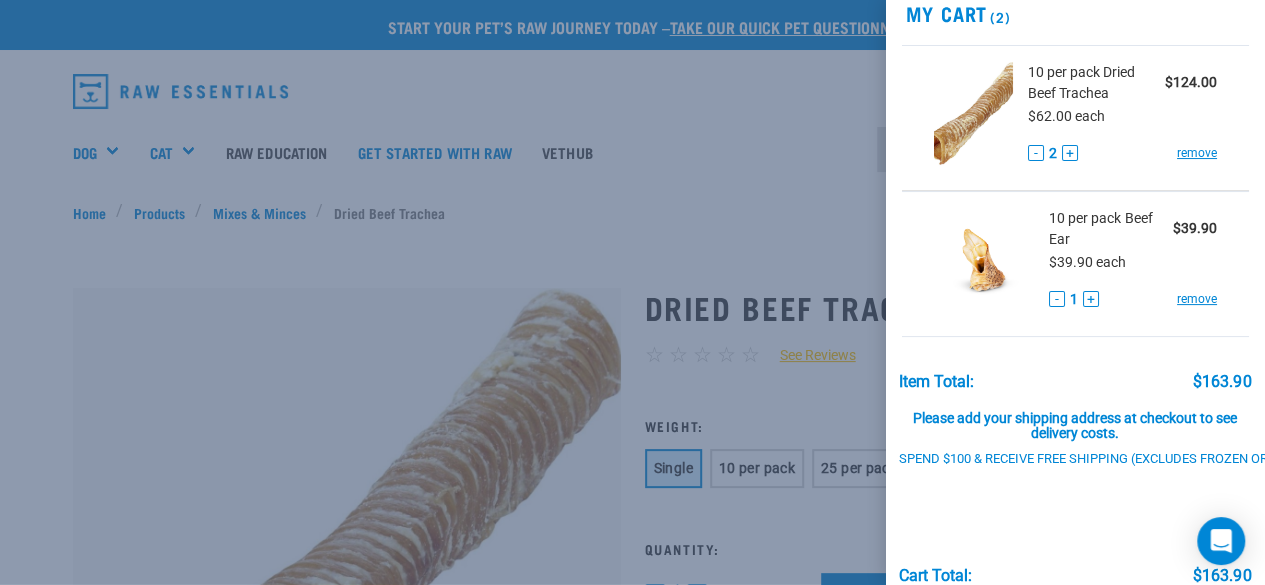 scroll, scrollTop: 161, scrollLeft: 0, axis: vertical 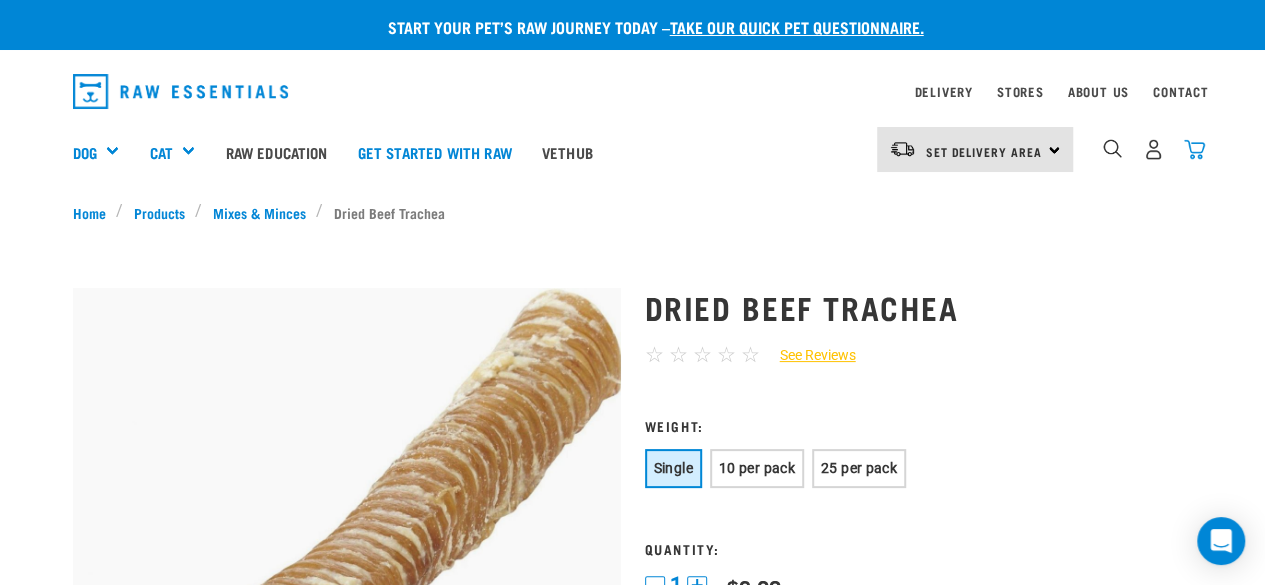 click at bounding box center (1194, 149) 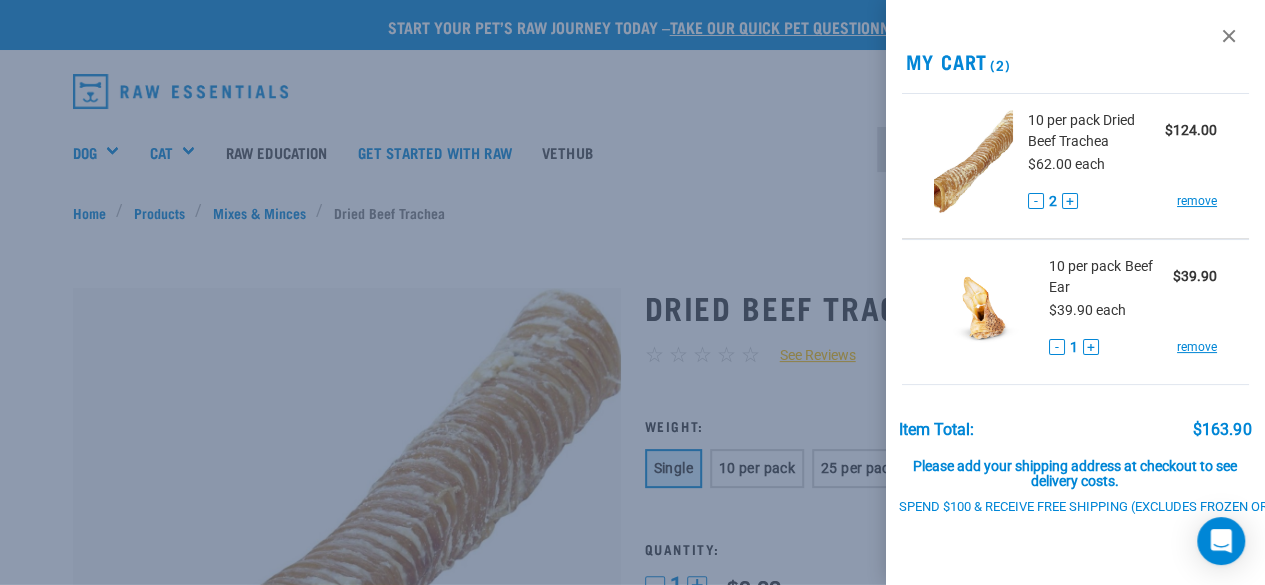 click on "-" at bounding box center (1036, 201) 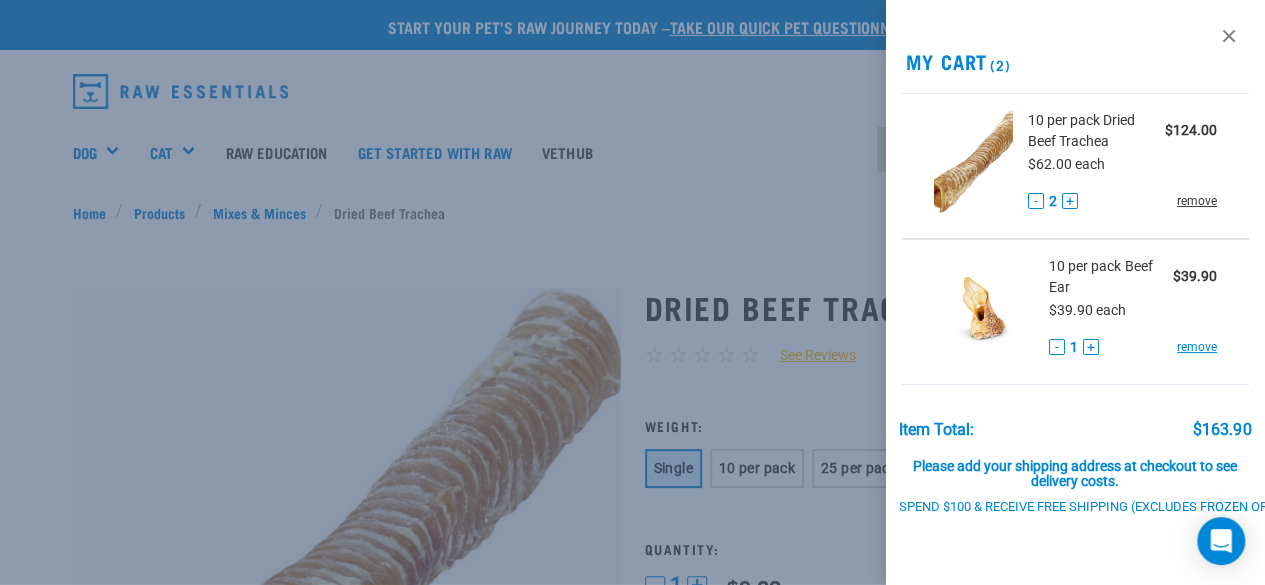 click on "remove" at bounding box center (1197, 201) 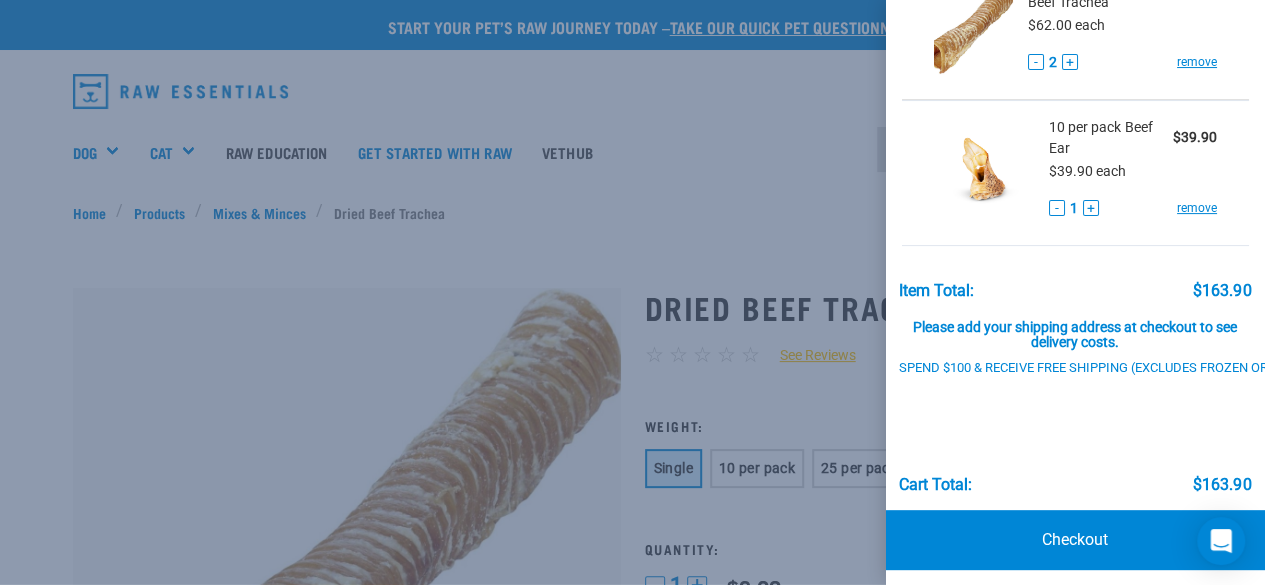 scroll, scrollTop: 161, scrollLeft: 0, axis: vertical 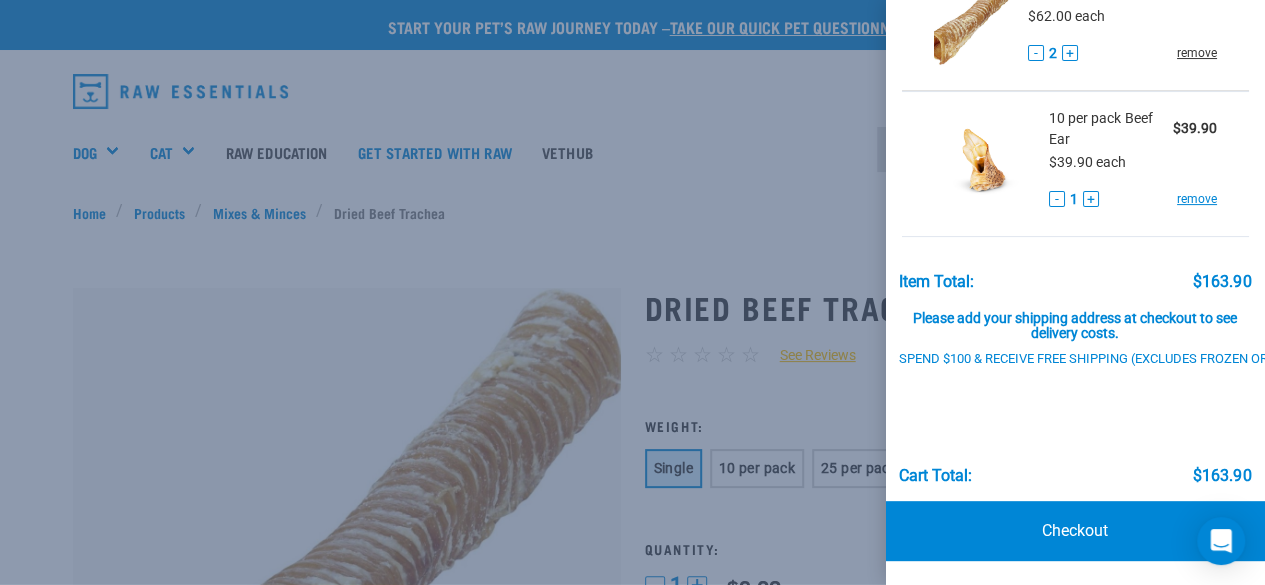 click on "remove" at bounding box center (1197, 53) 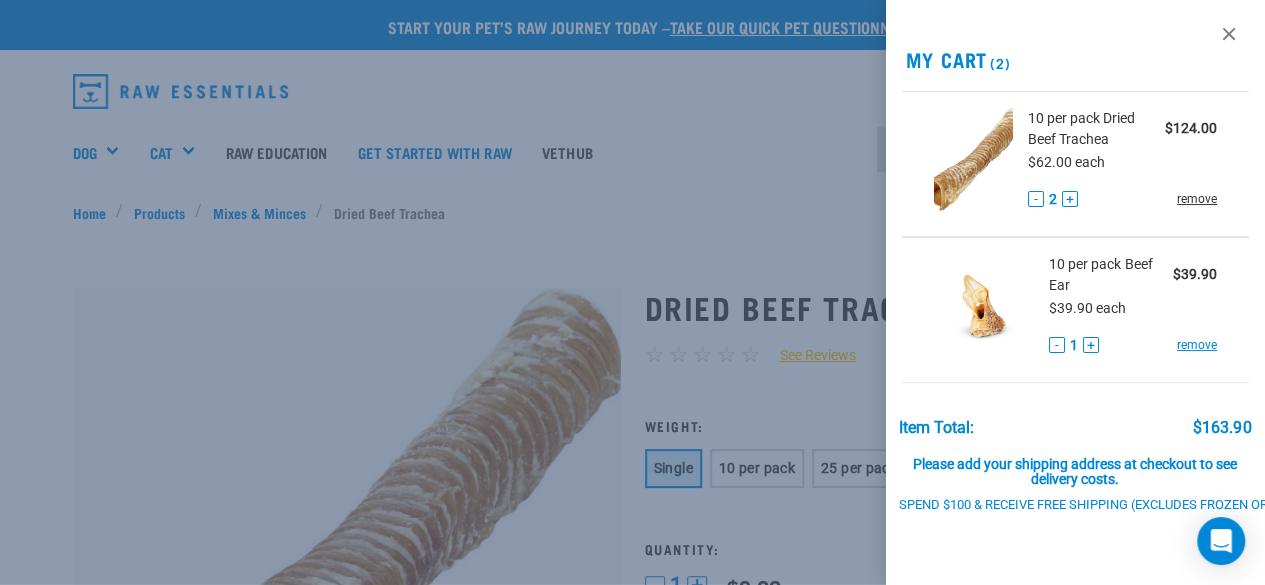 scroll, scrollTop: 0, scrollLeft: 0, axis: both 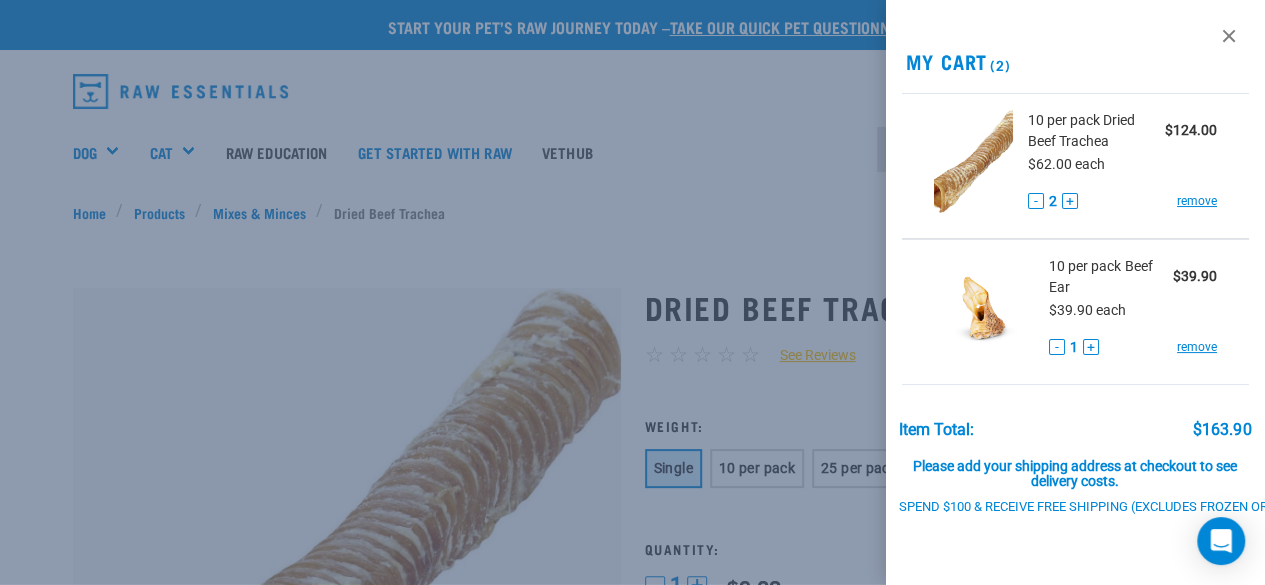 click on "-" at bounding box center (1036, 201) 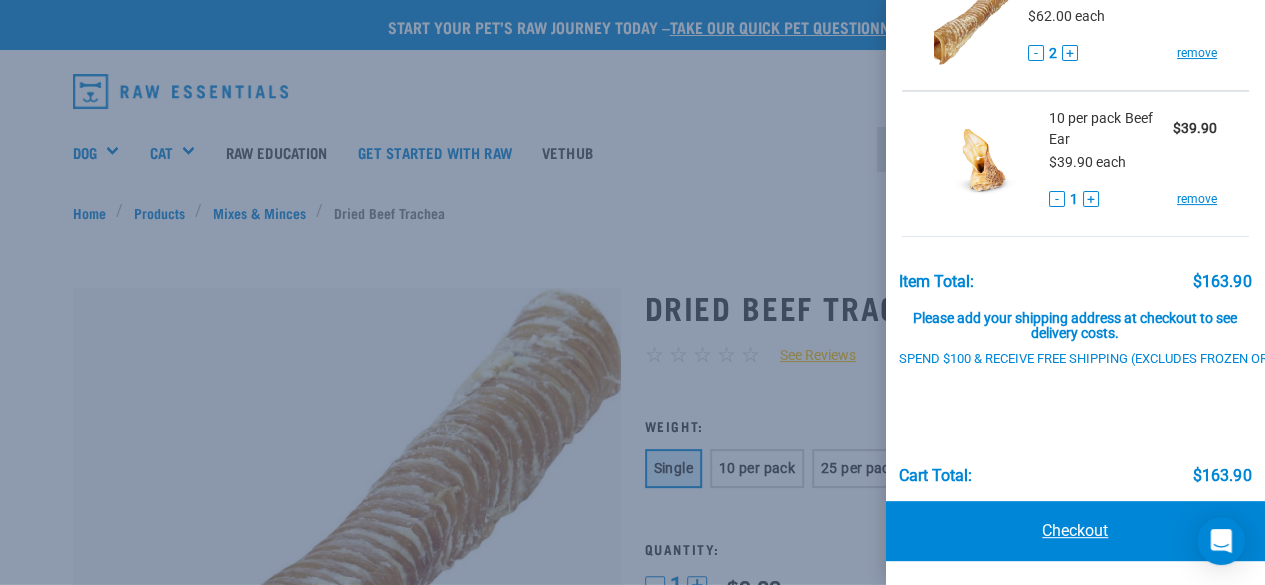 click on "Checkout" at bounding box center [1076, 531] 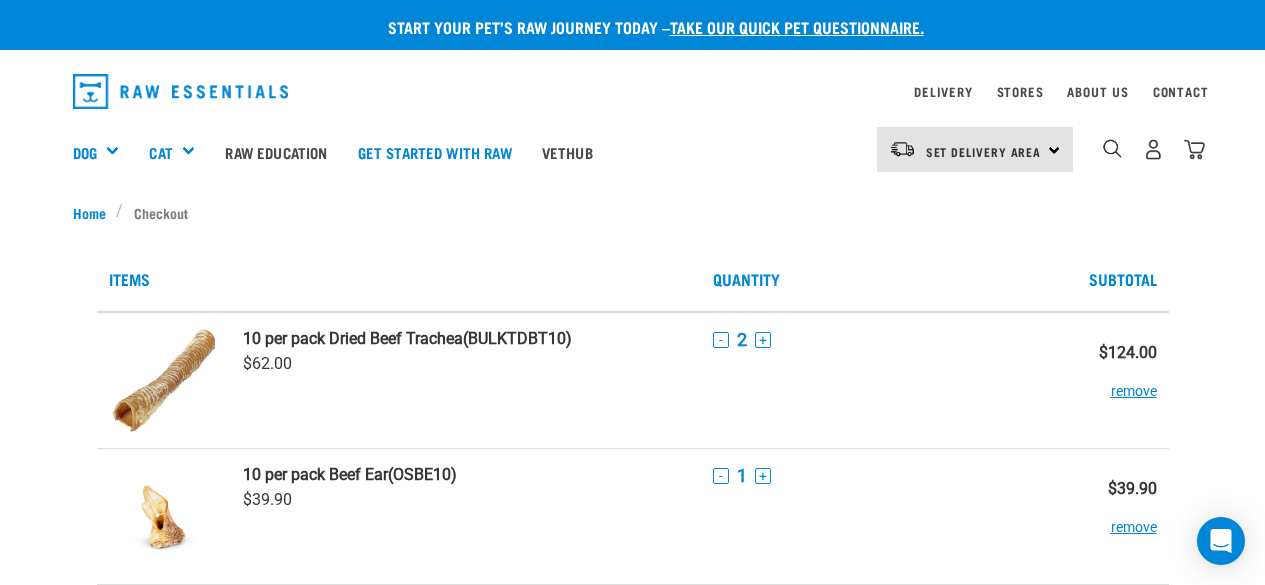 scroll, scrollTop: 0, scrollLeft: 0, axis: both 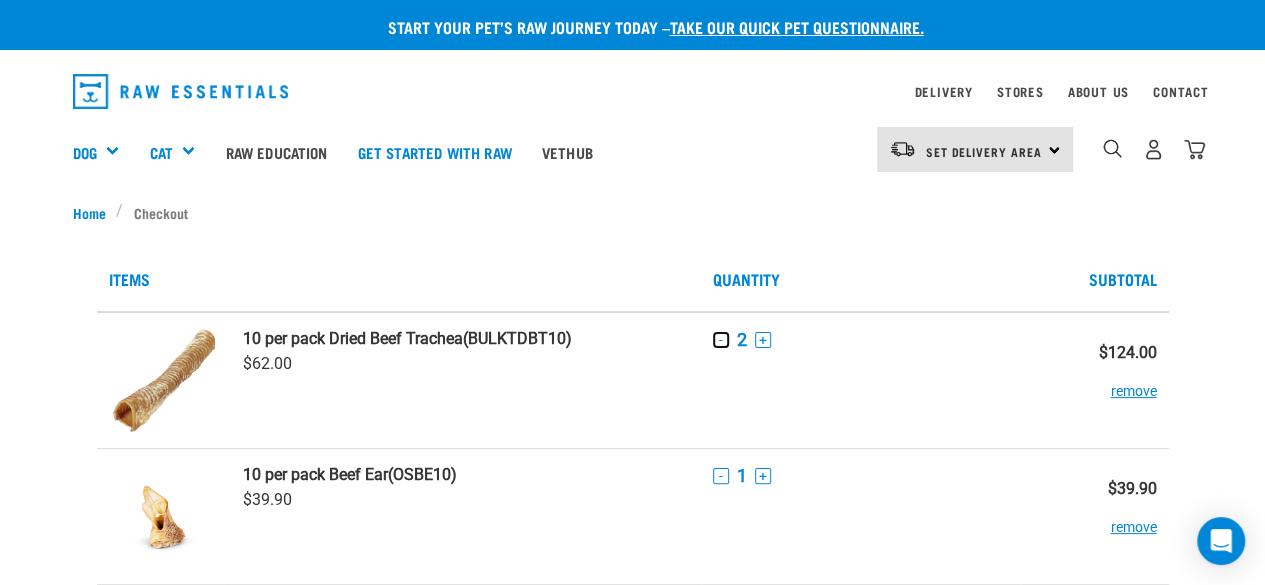 click on "-" at bounding box center (721, 340) 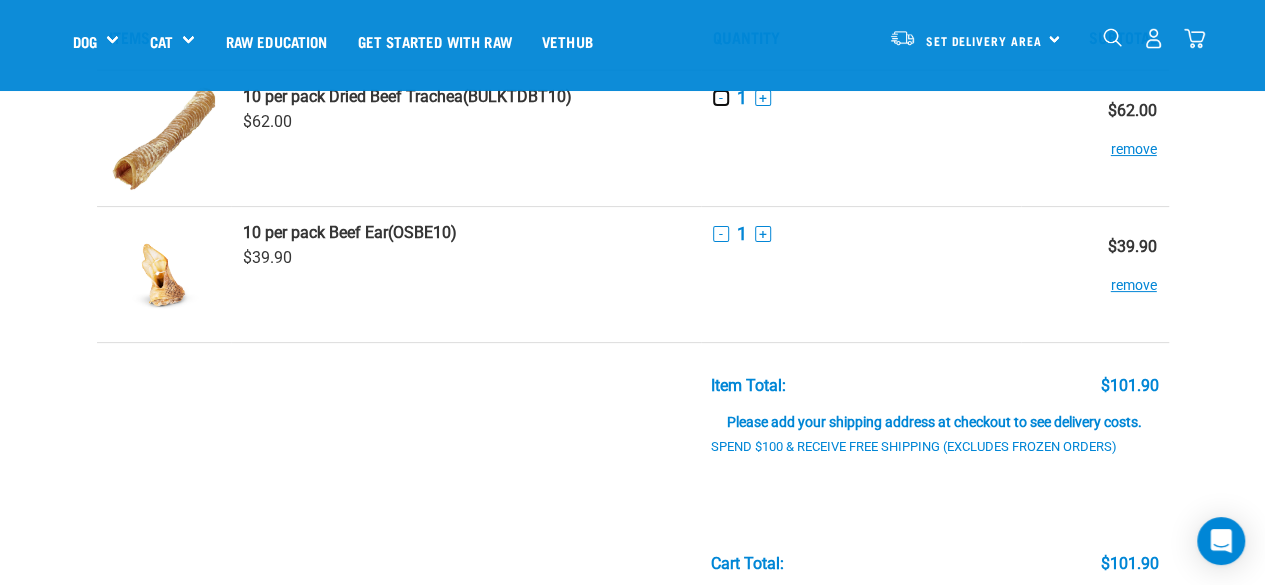 scroll, scrollTop: 500, scrollLeft: 0, axis: vertical 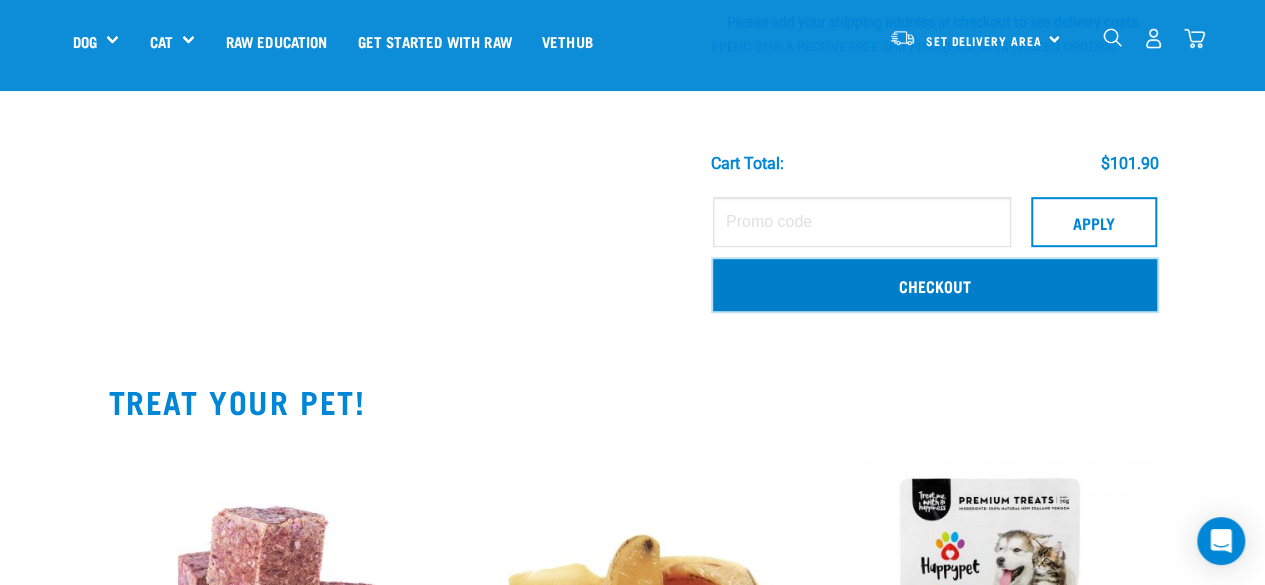 click on "Checkout" at bounding box center (935, 285) 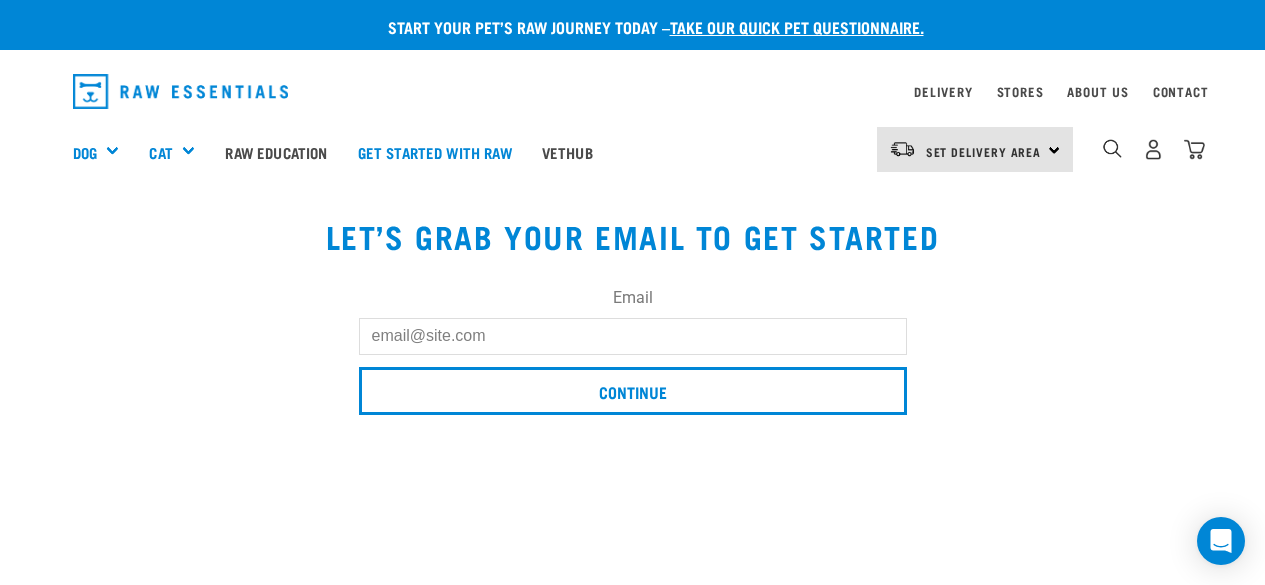 scroll, scrollTop: 0, scrollLeft: 0, axis: both 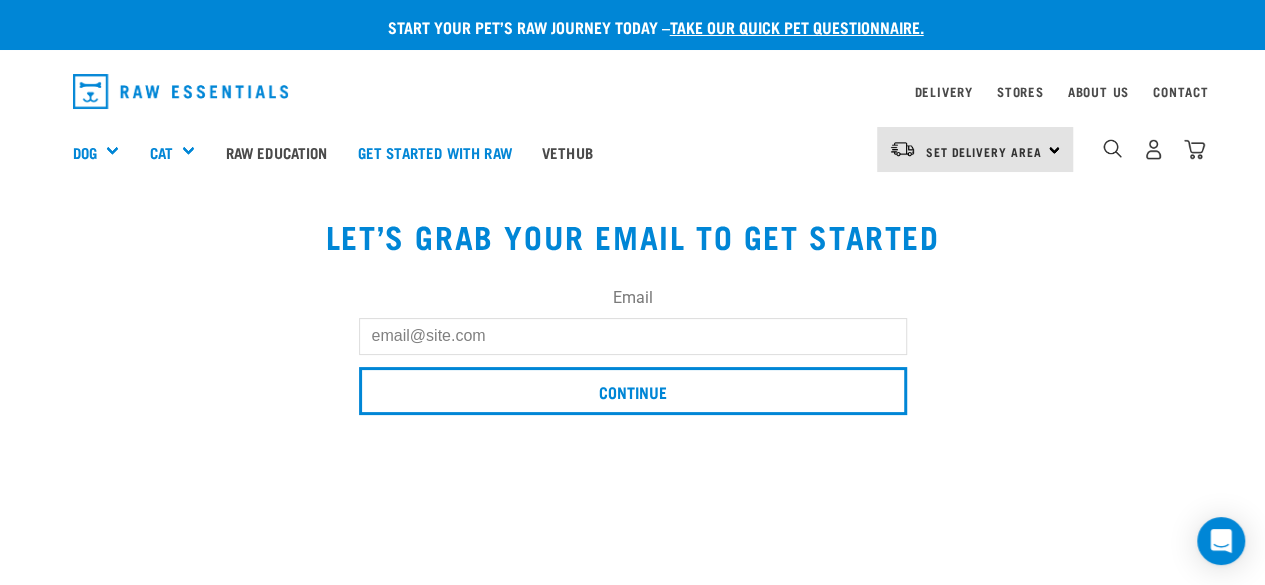 click on "Email" at bounding box center [633, 336] 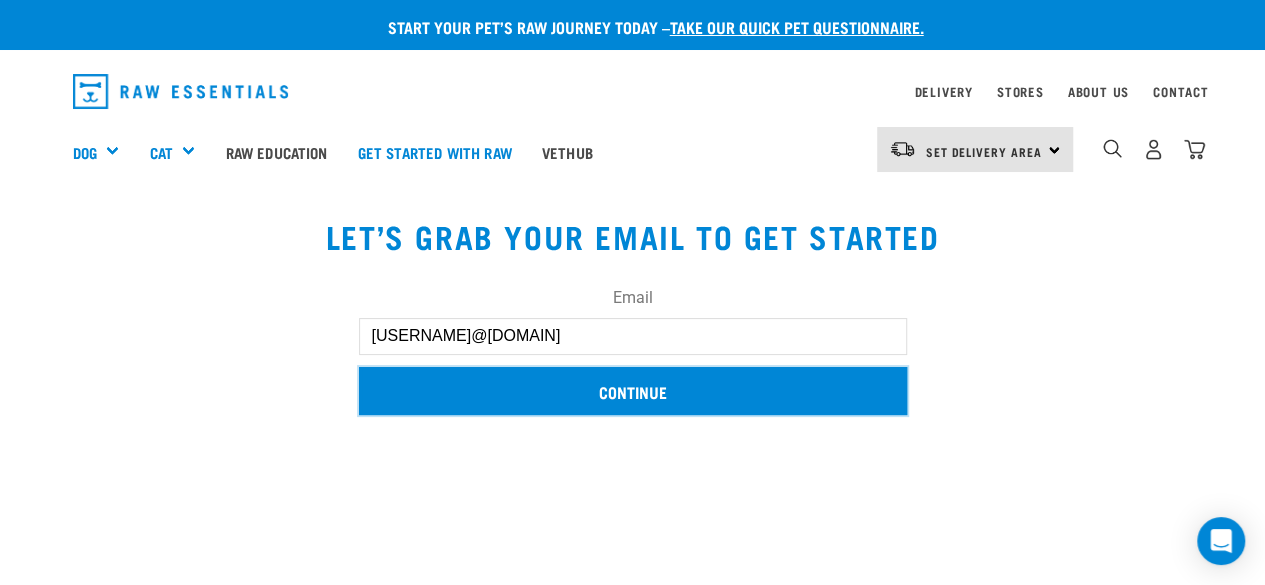 click on "Continue" at bounding box center [633, 391] 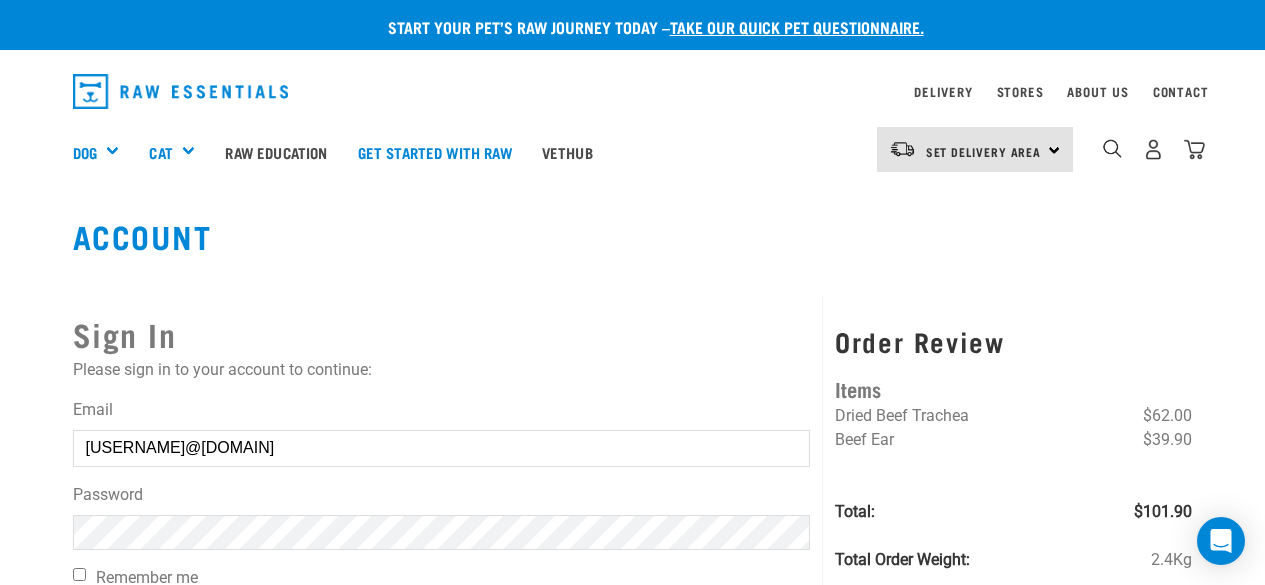 scroll, scrollTop: 0, scrollLeft: 0, axis: both 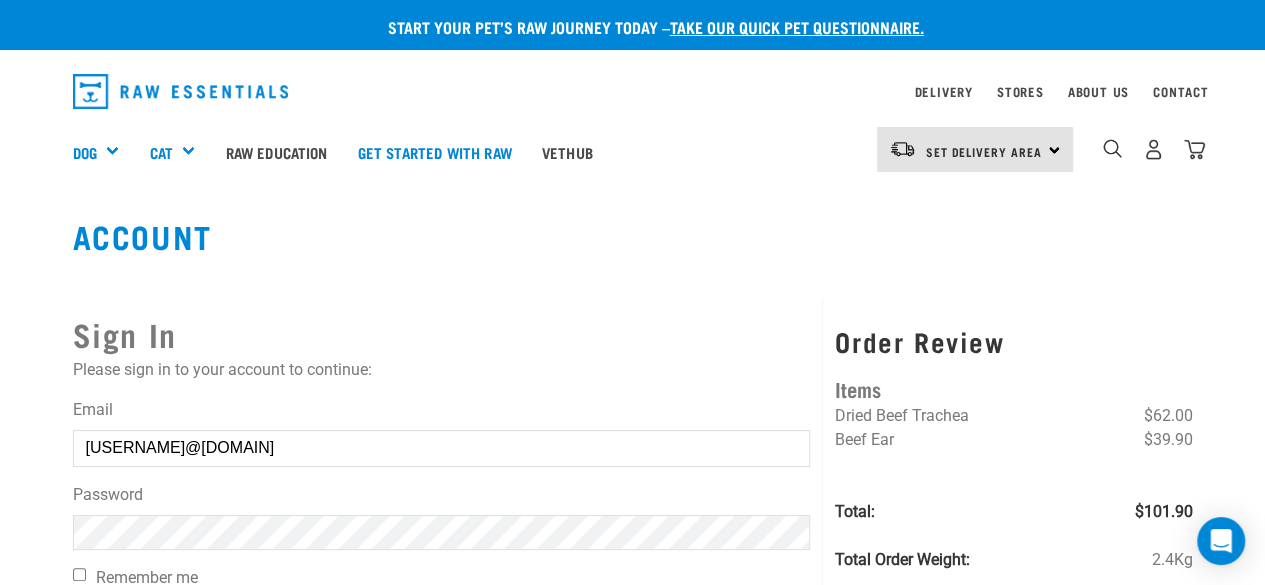 click on "Login" at bounding box center (442, 626) 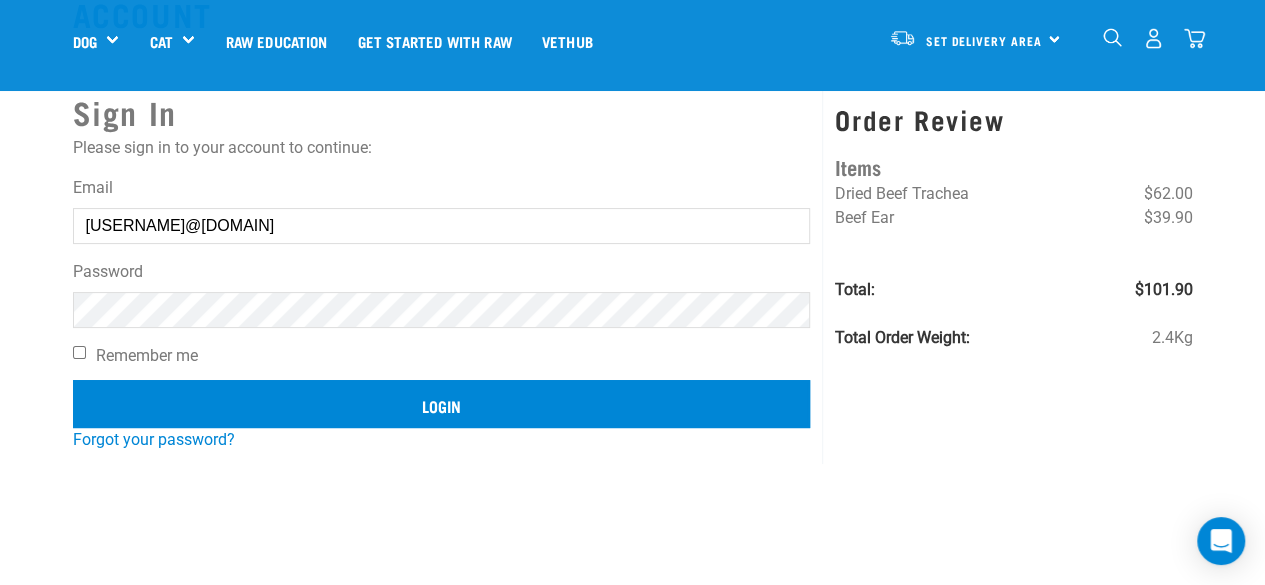 scroll, scrollTop: 100, scrollLeft: 0, axis: vertical 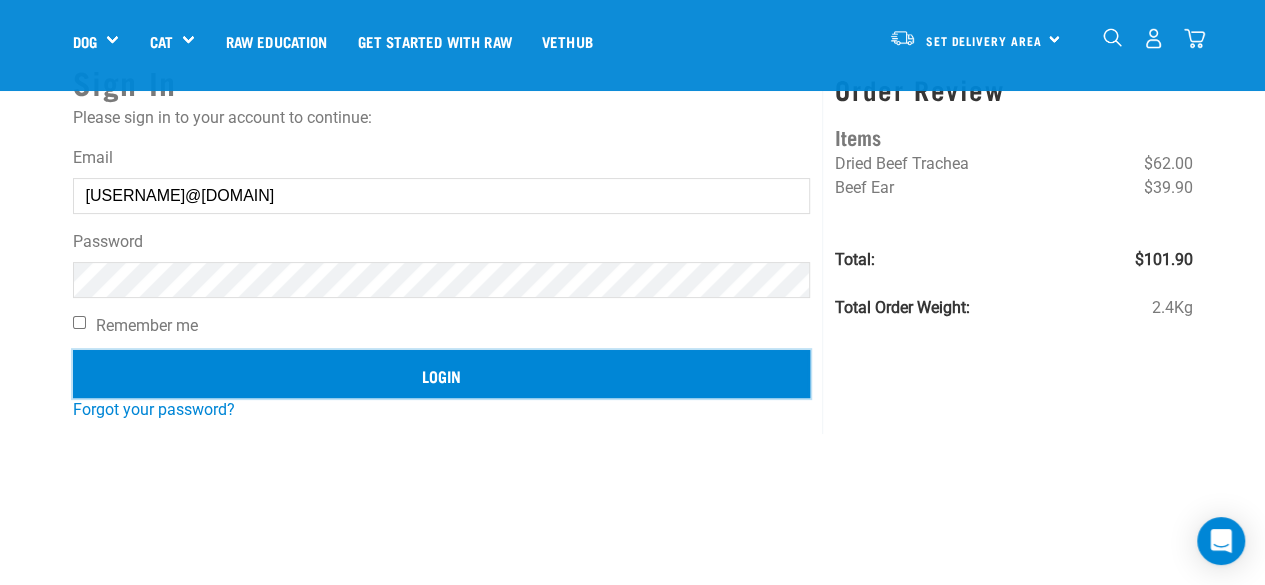click on "Login" at bounding box center (442, 374) 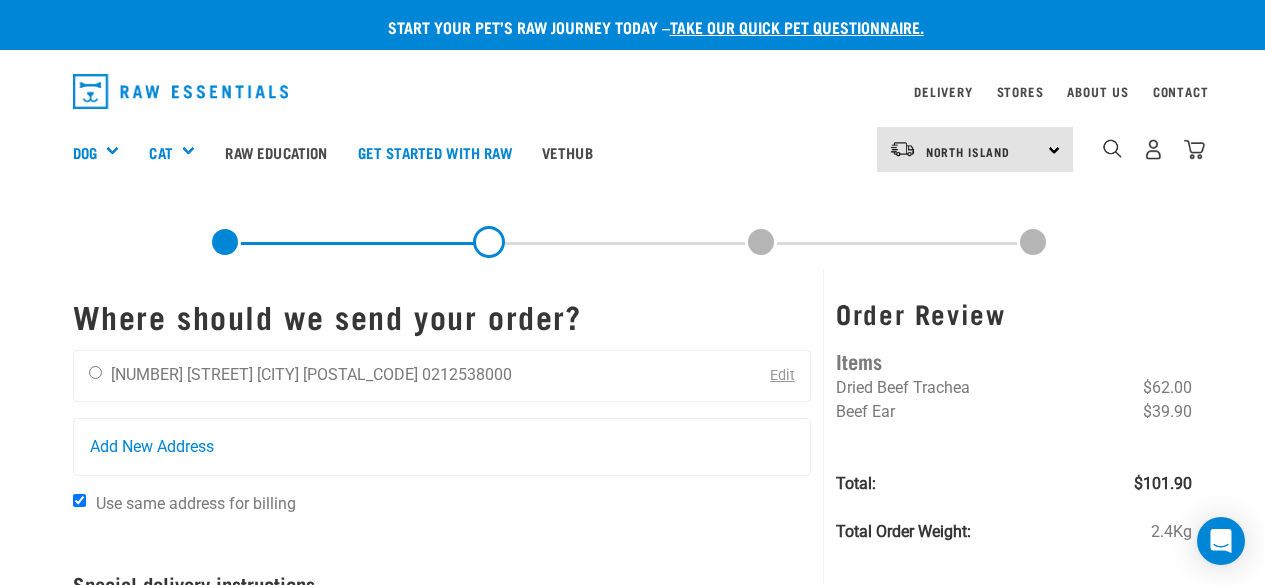 scroll, scrollTop: 0, scrollLeft: 0, axis: both 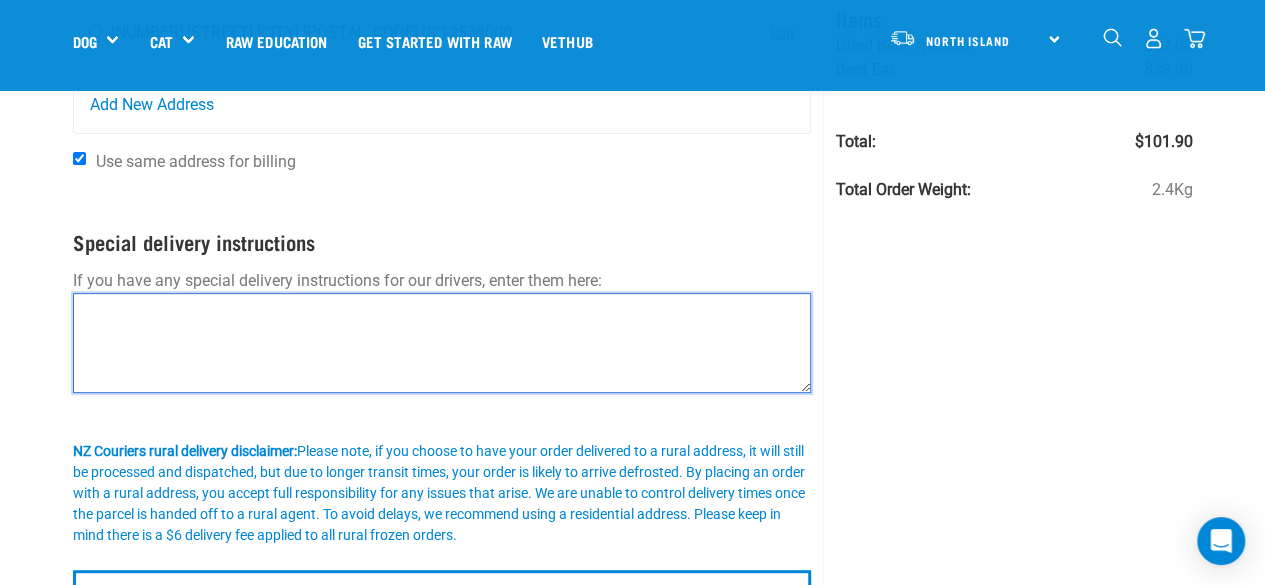 click at bounding box center [442, 343] 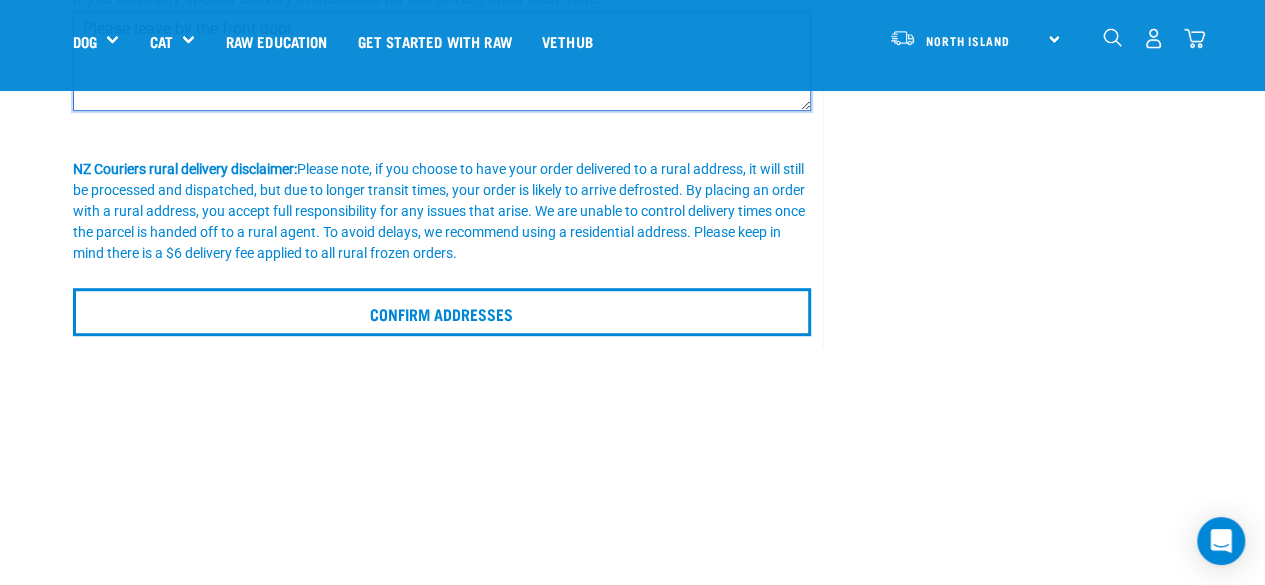 scroll, scrollTop: 500, scrollLeft: 0, axis: vertical 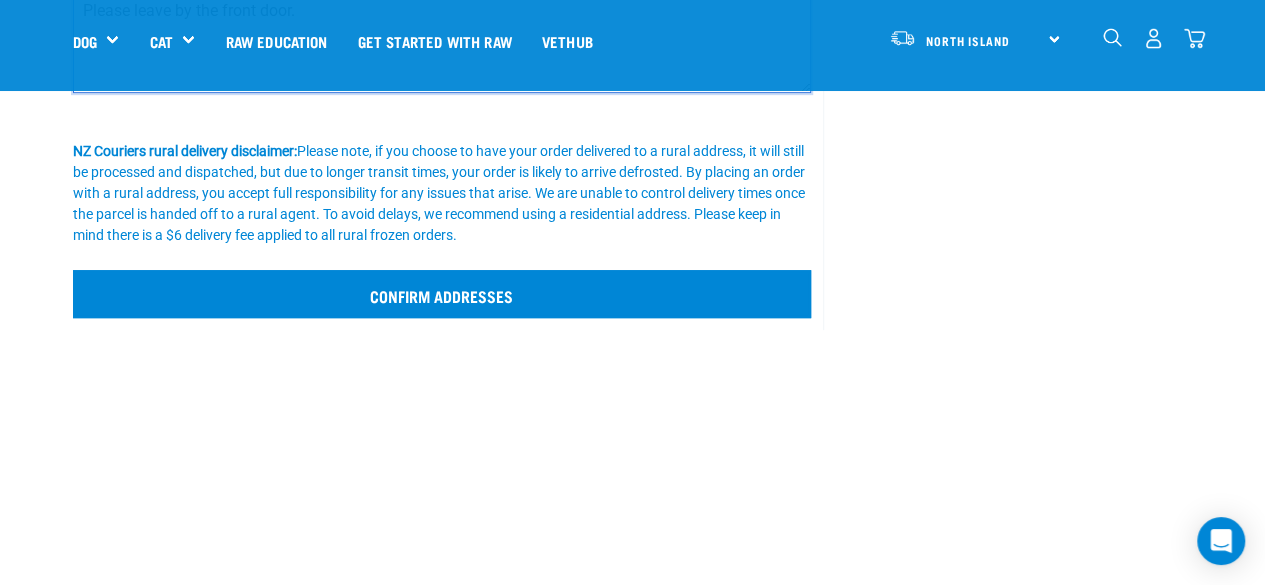 type on "Please leave by the front door." 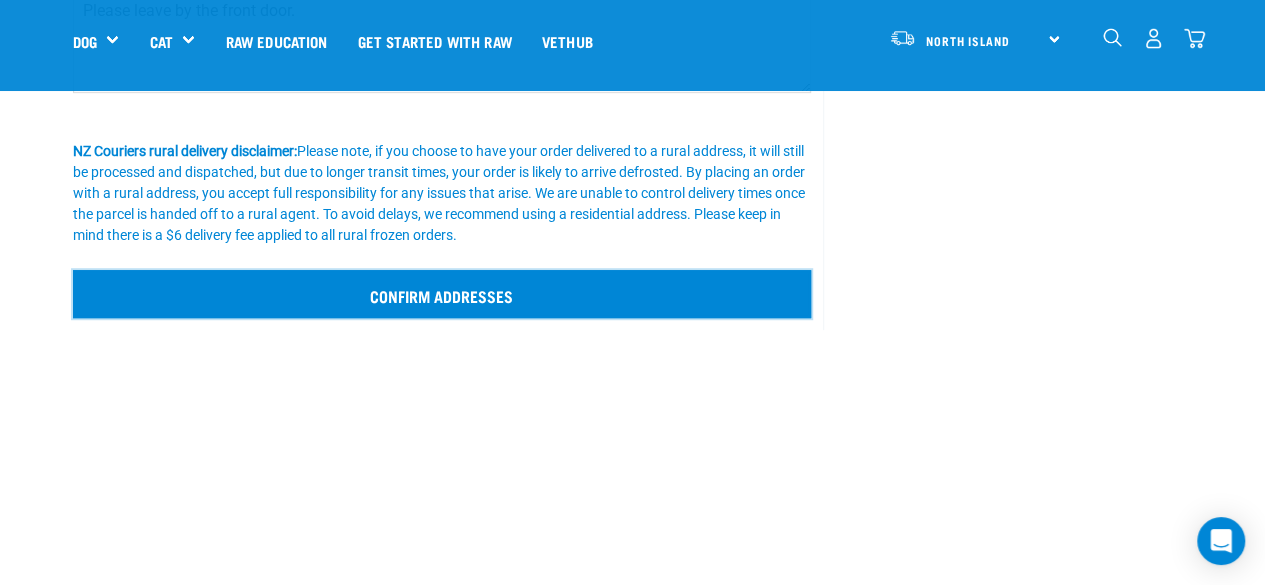 click on "Confirm addresses" at bounding box center (442, 294) 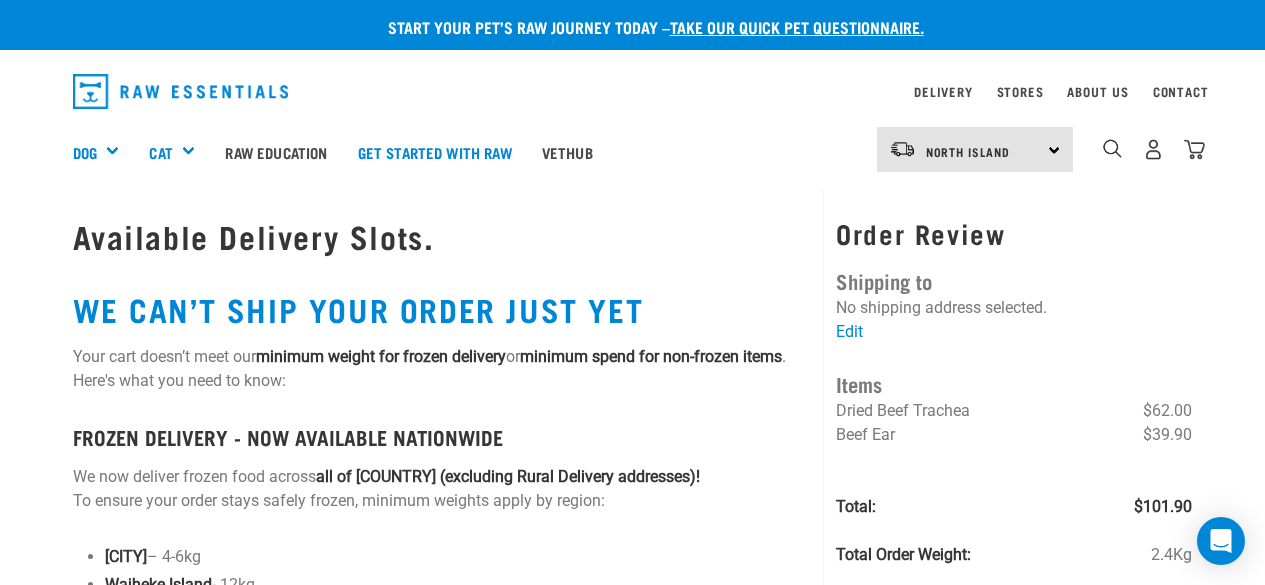scroll, scrollTop: 0, scrollLeft: 0, axis: both 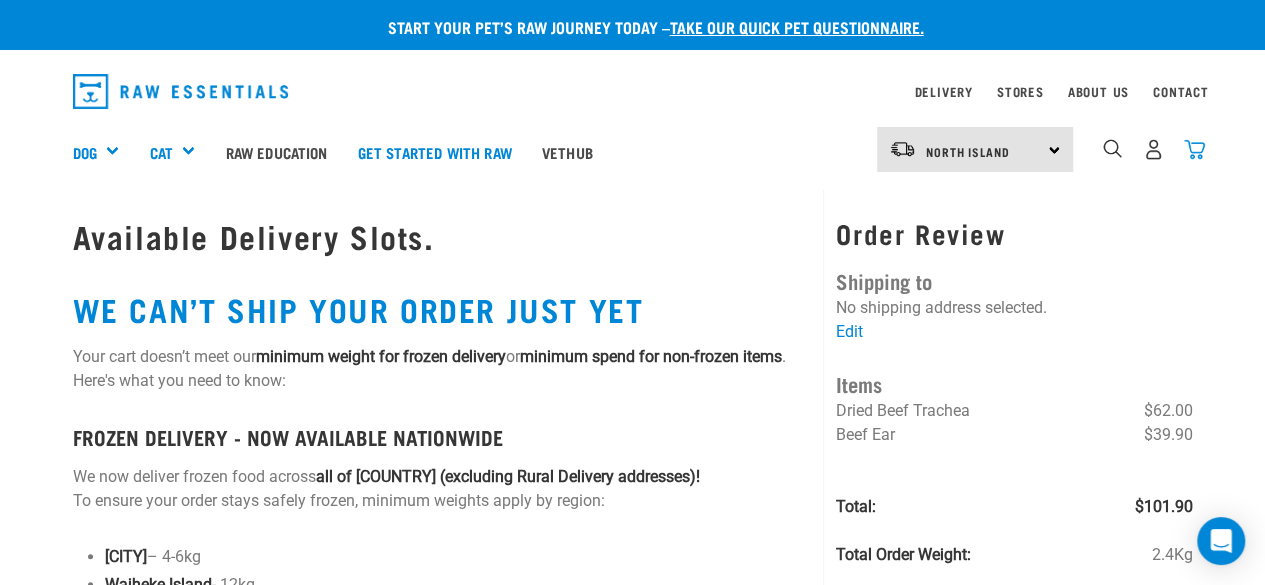click at bounding box center (1194, 149) 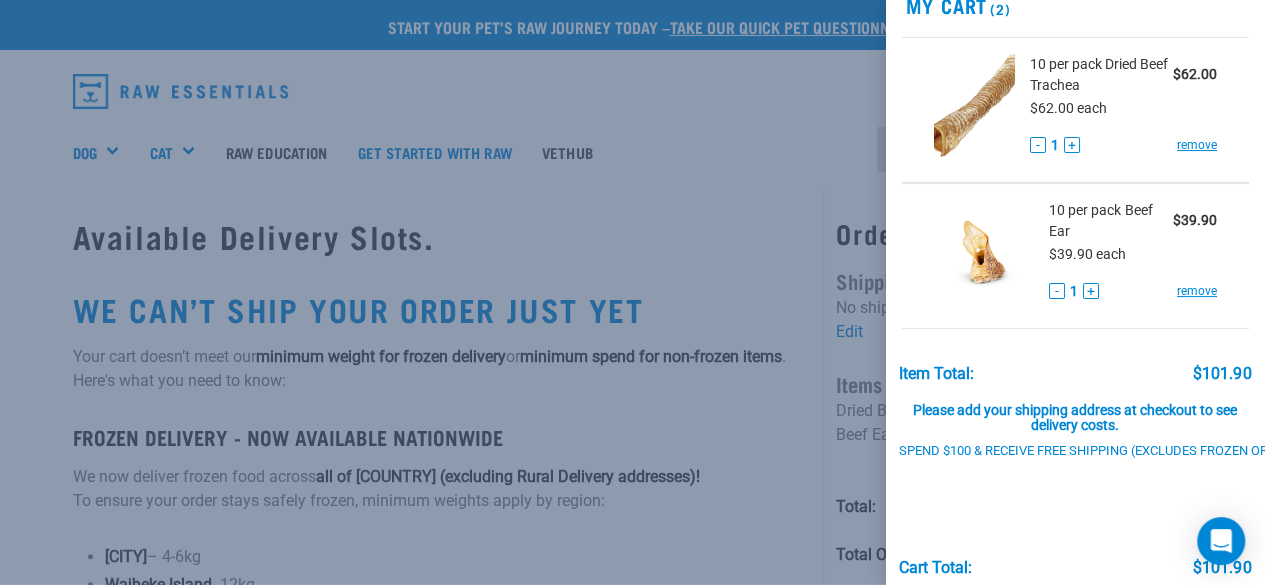 scroll, scrollTop: 197, scrollLeft: 0, axis: vertical 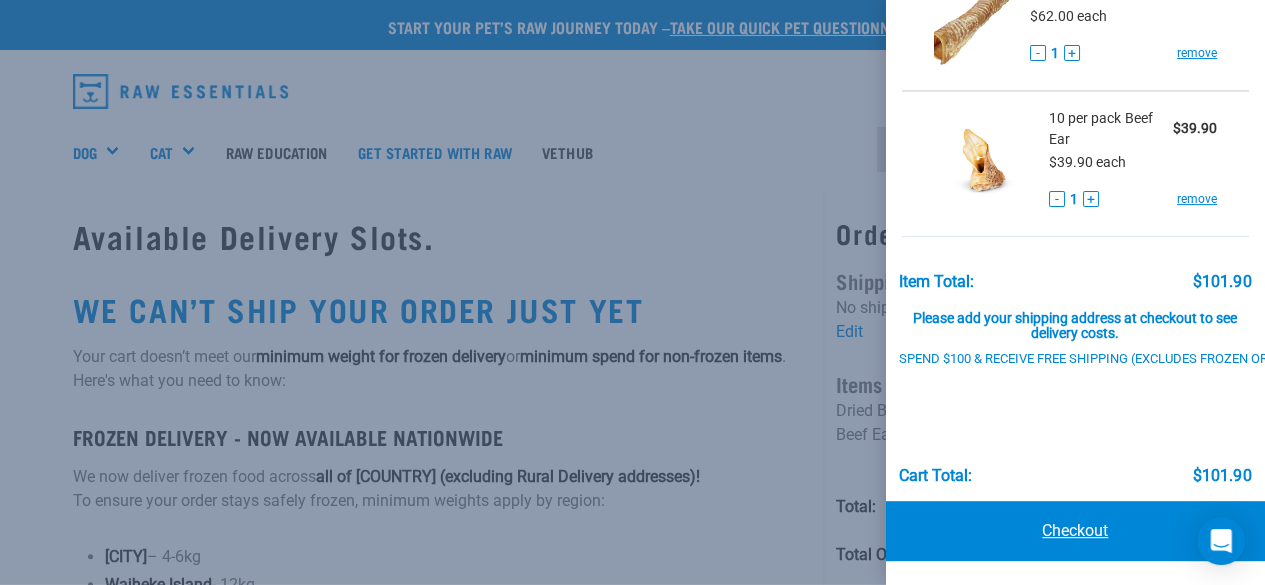 click on "Checkout" at bounding box center [1076, 531] 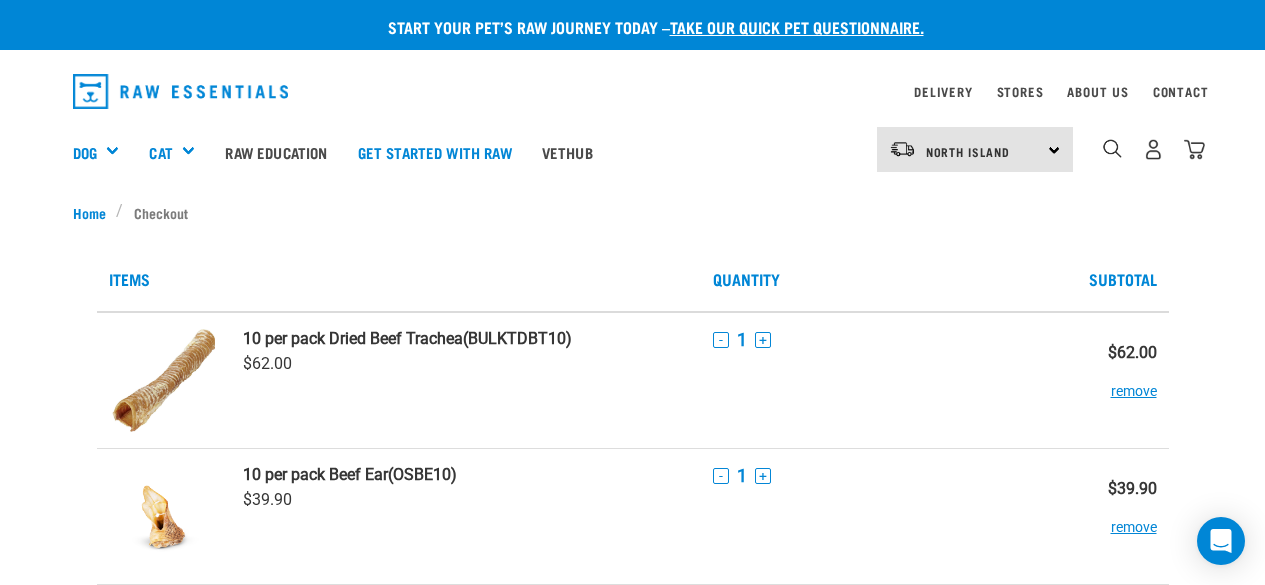 scroll, scrollTop: 0, scrollLeft: 0, axis: both 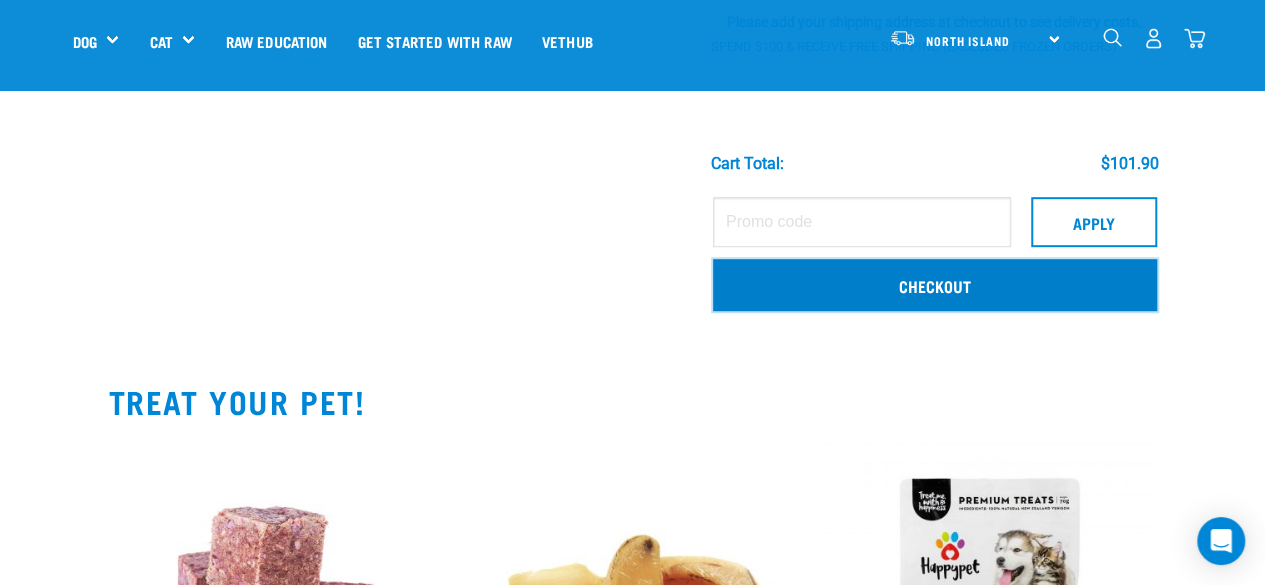 click on "Checkout" at bounding box center [935, 285] 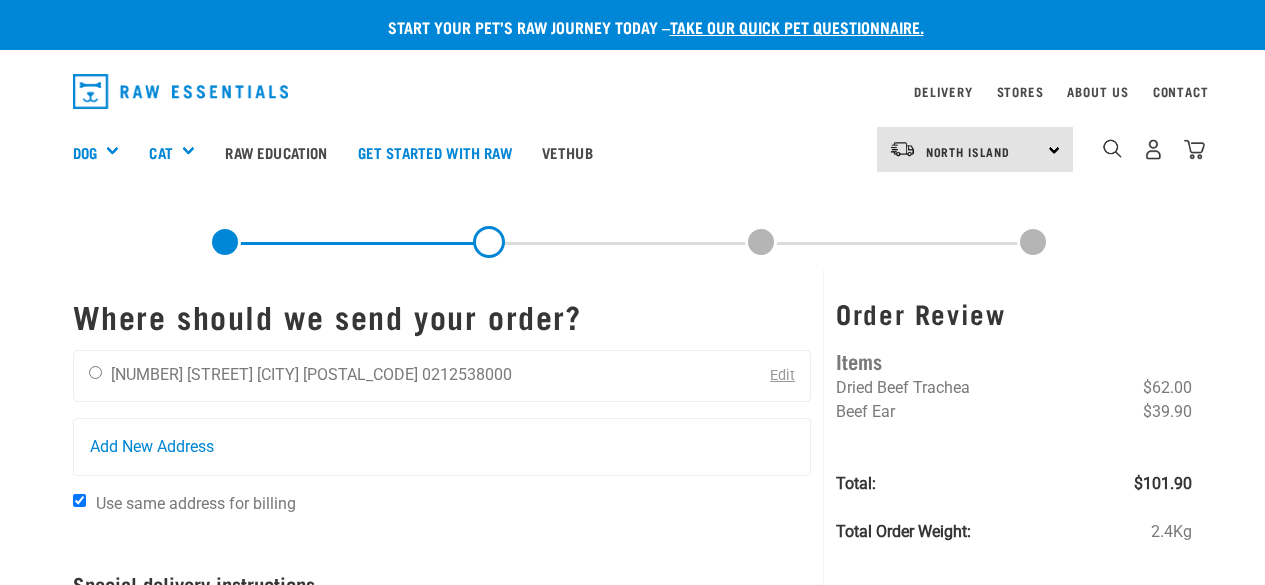 scroll, scrollTop: 0, scrollLeft: 0, axis: both 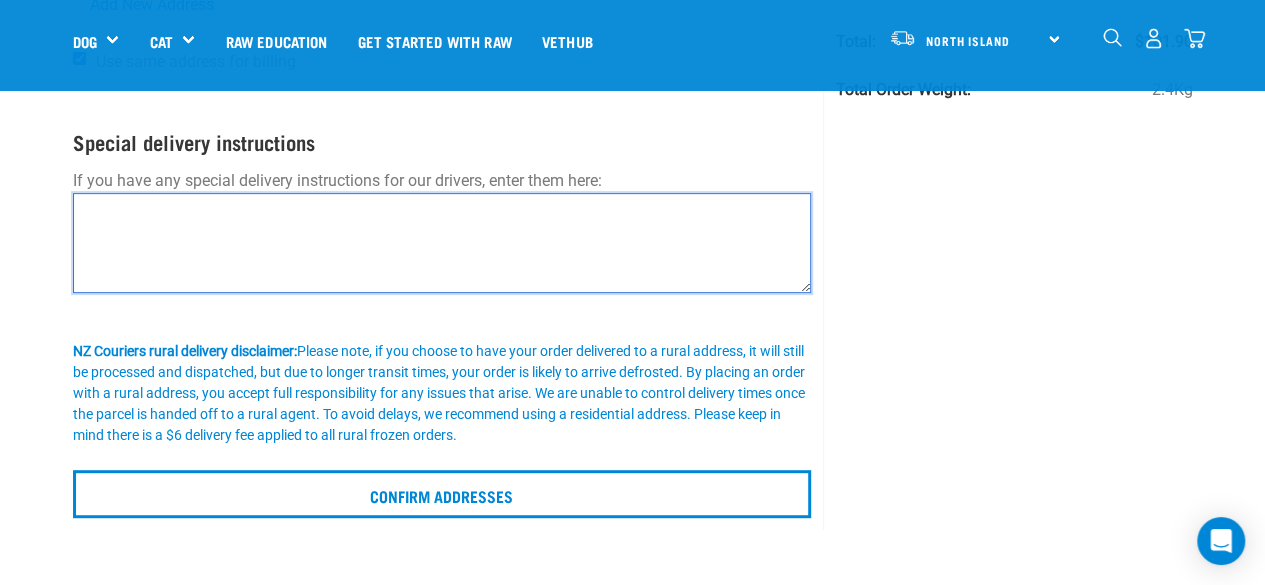 click at bounding box center [442, 243] 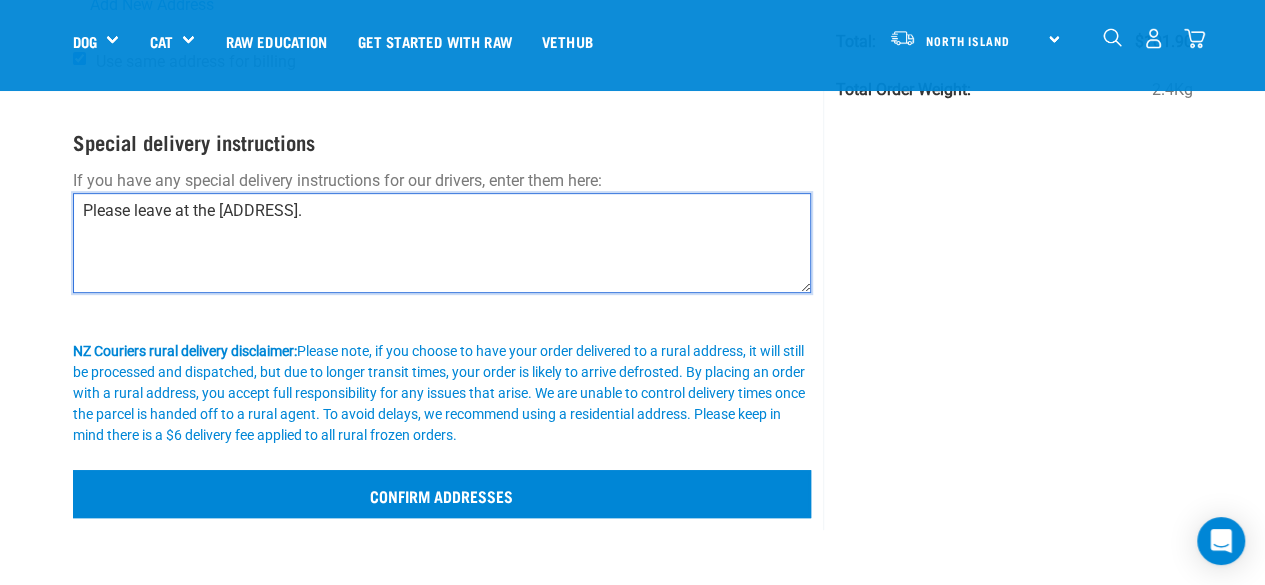 type on "Please leave at the [ADDRESS]." 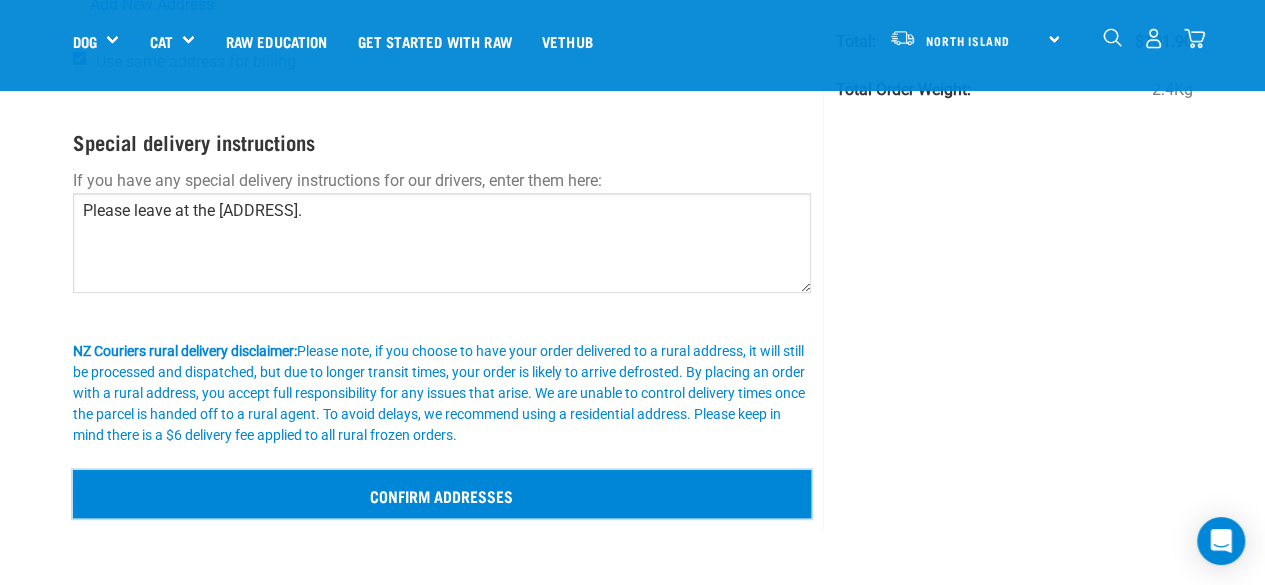 click on "Confirm addresses" at bounding box center (442, 494) 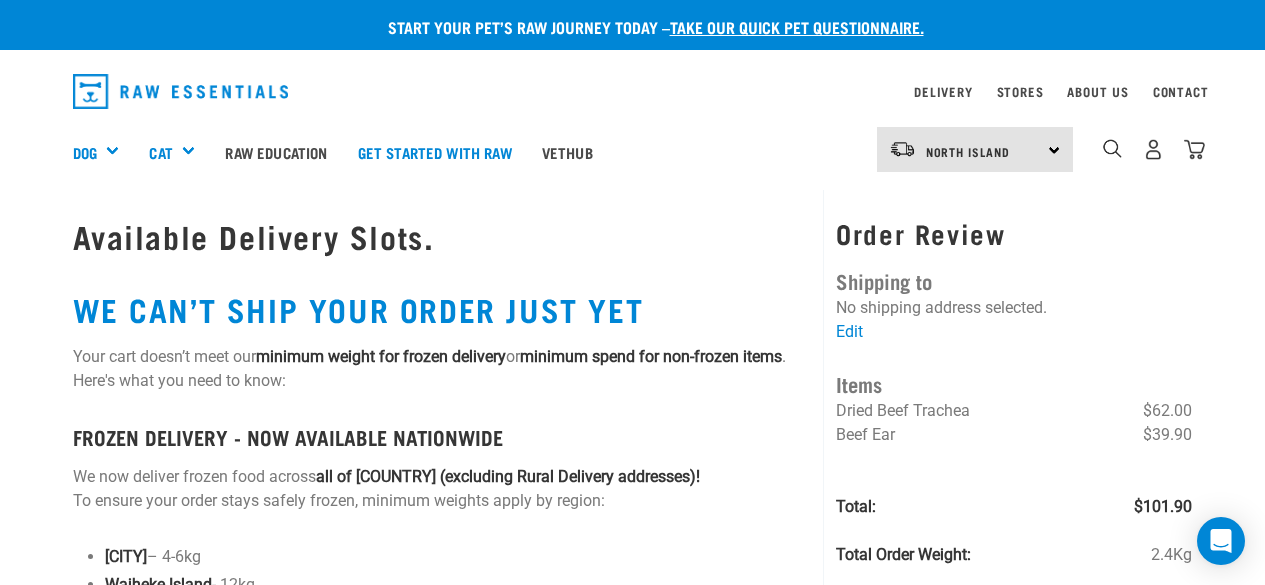 scroll, scrollTop: 0, scrollLeft: 0, axis: both 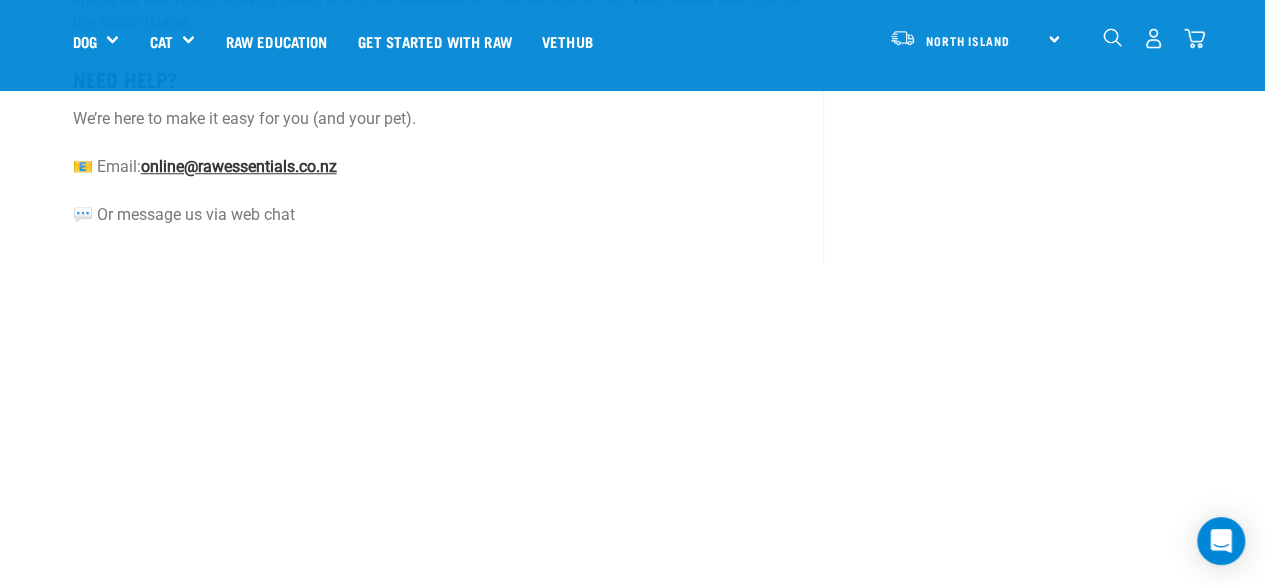 click on "online@rawessentials.co.nz" at bounding box center [239, 166] 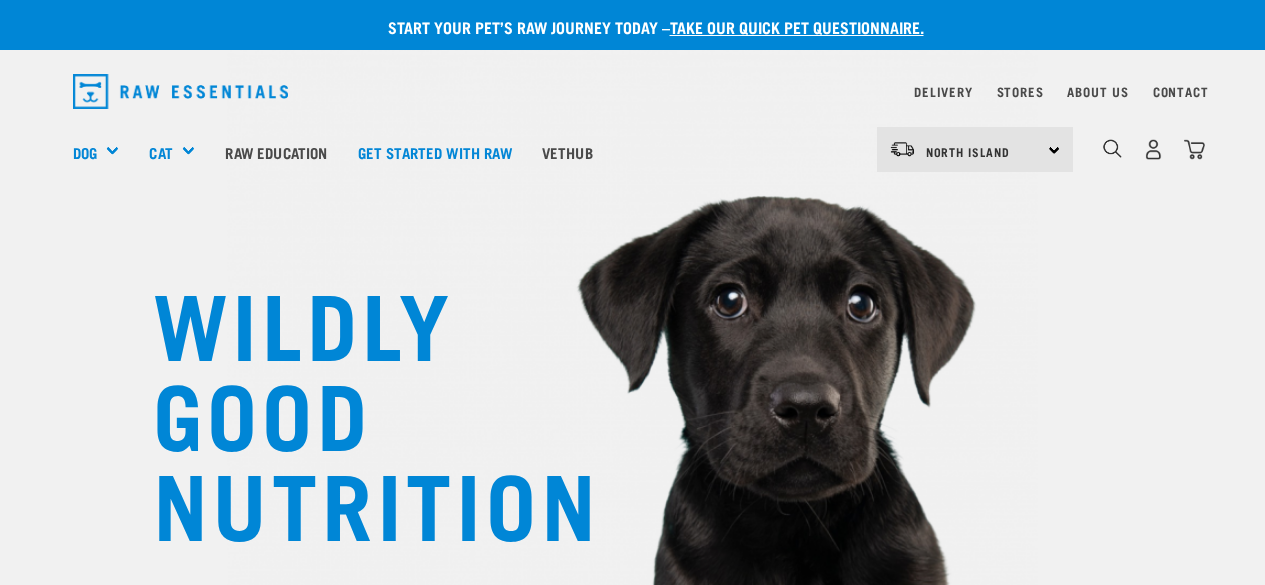 scroll, scrollTop: 0, scrollLeft: 0, axis: both 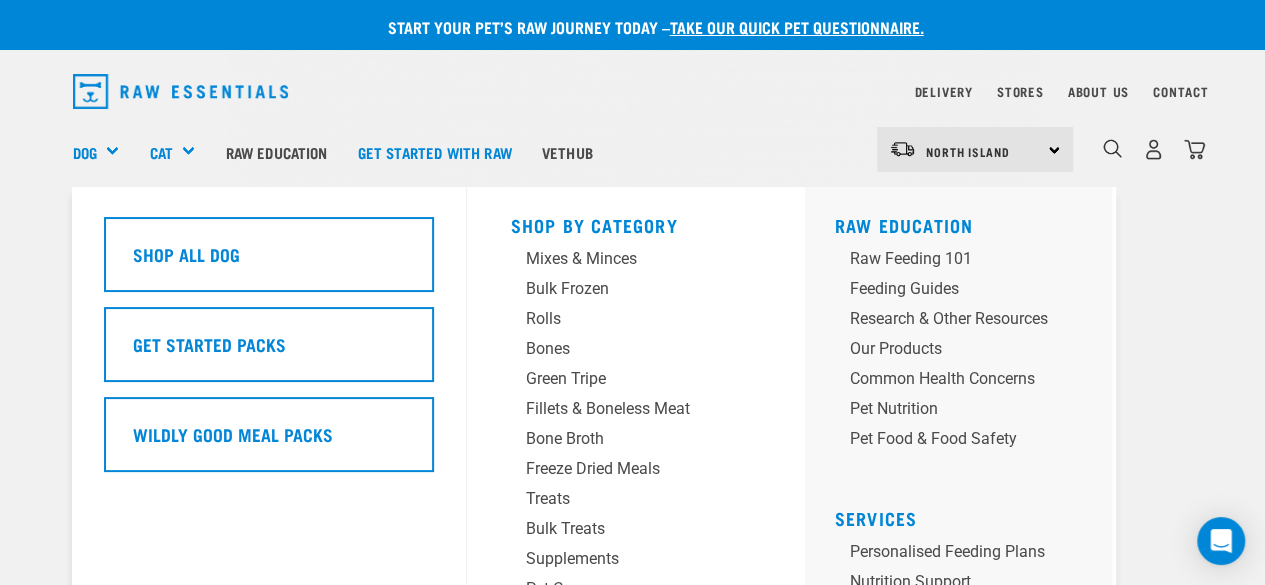 click on "Dog" at bounding box center [104, 152] 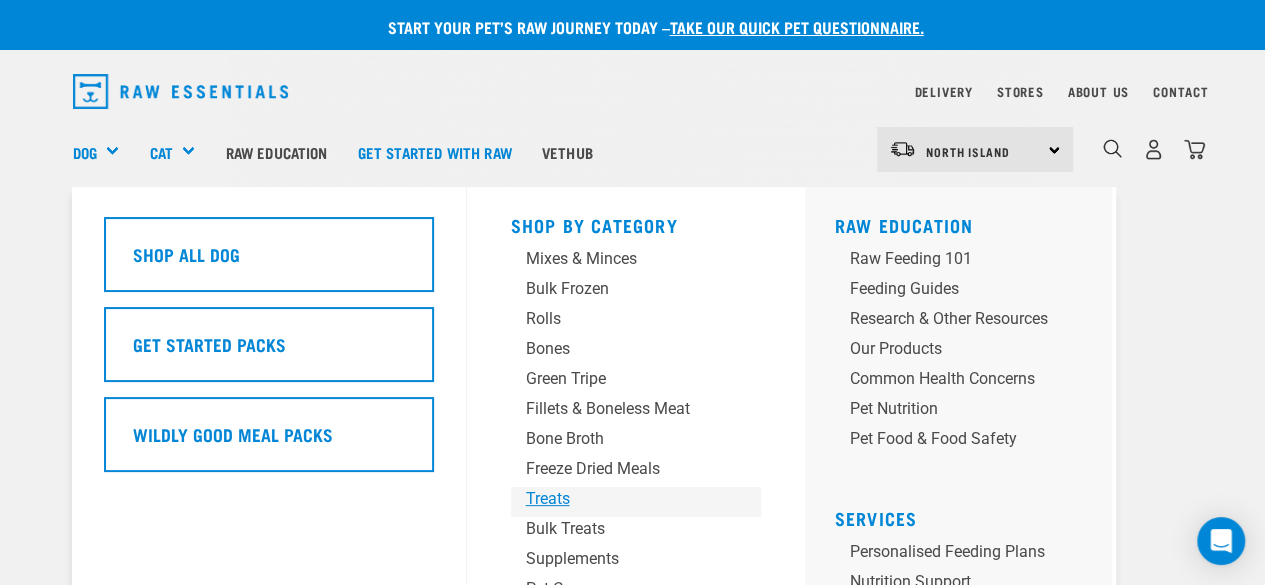 click on "Treats" at bounding box center [619, 499] 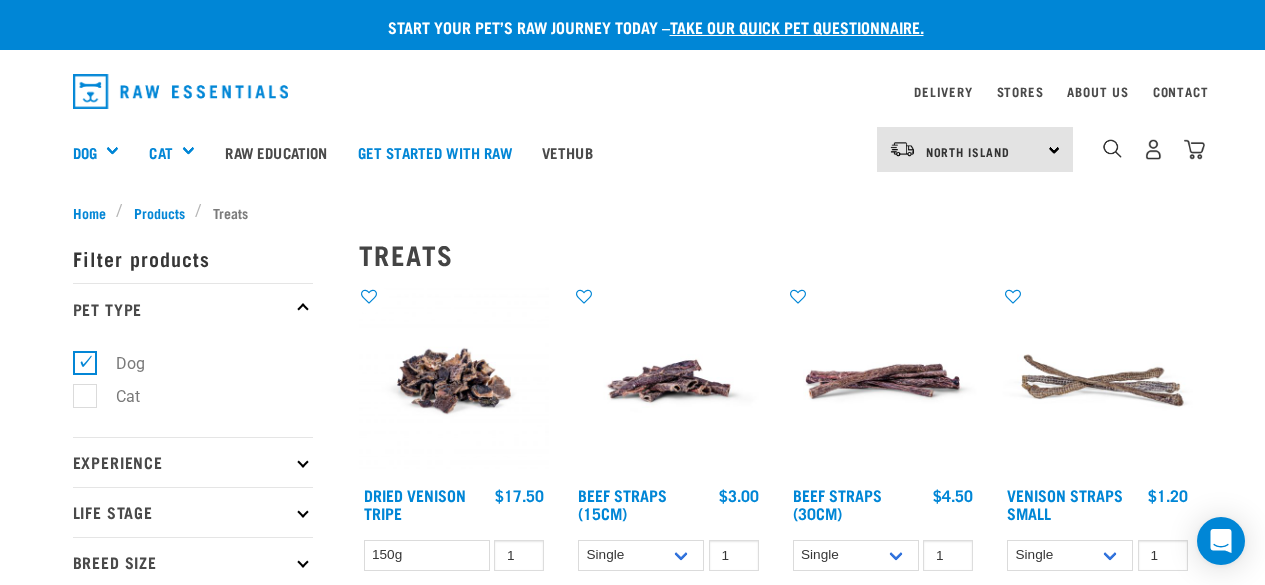 scroll, scrollTop: 0, scrollLeft: 0, axis: both 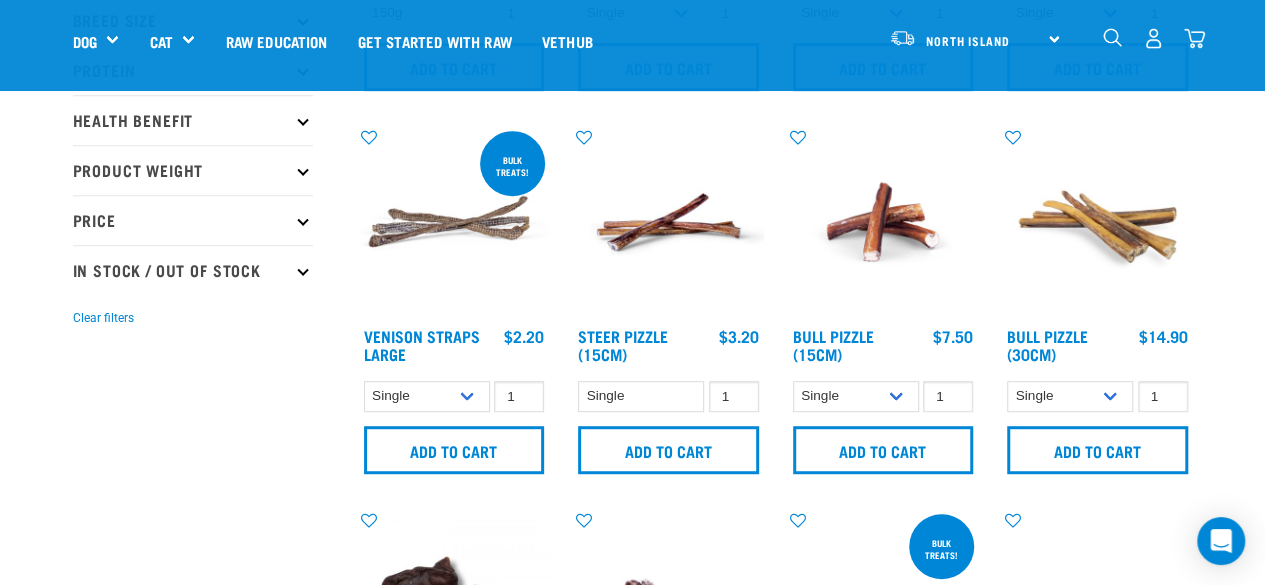 click at bounding box center [1194, 38] 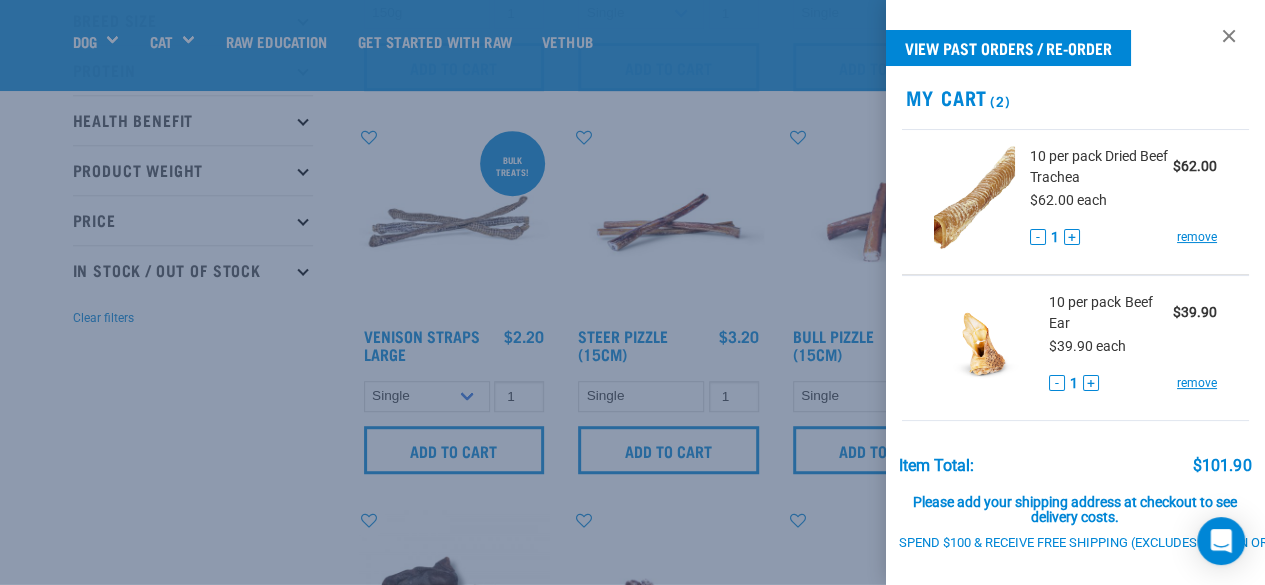 scroll, scrollTop: 197, scrollLeft: 0, axis: vertical 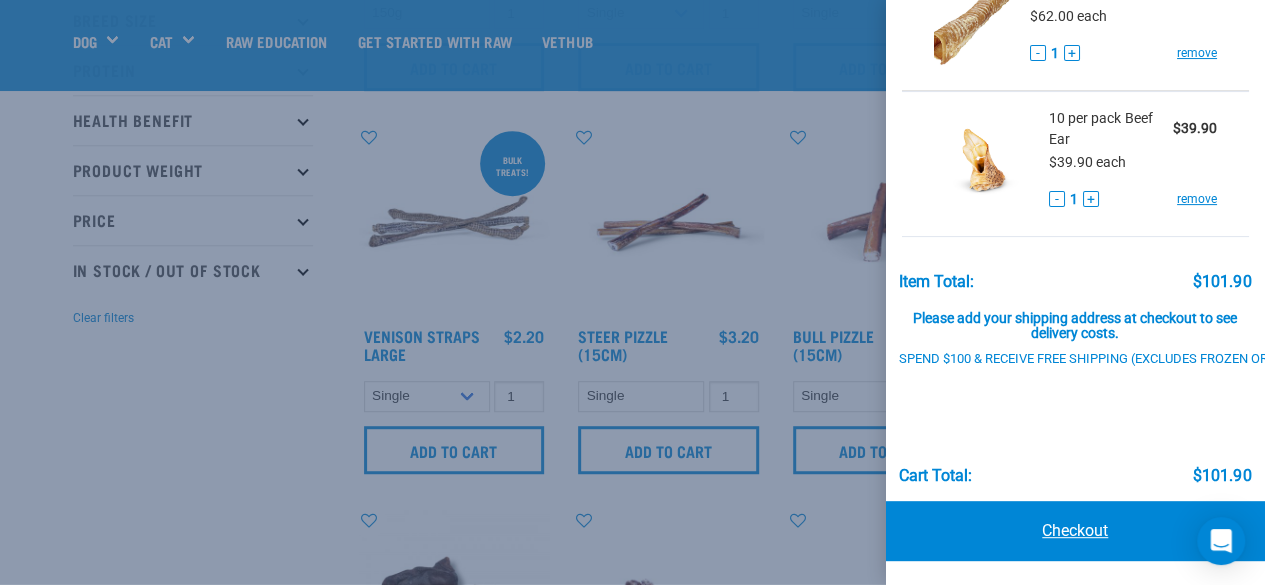 click on "Checkout" at bounding box center [1076, 531] 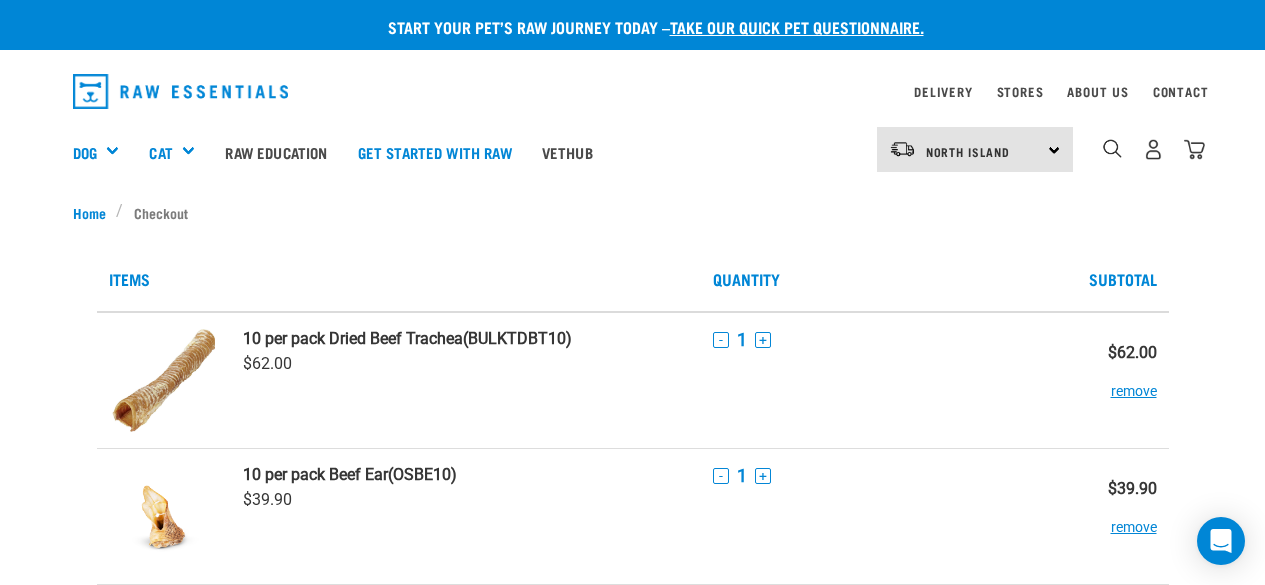 scroll, scrollTop: 0, scrollLeft: 0, axis: both 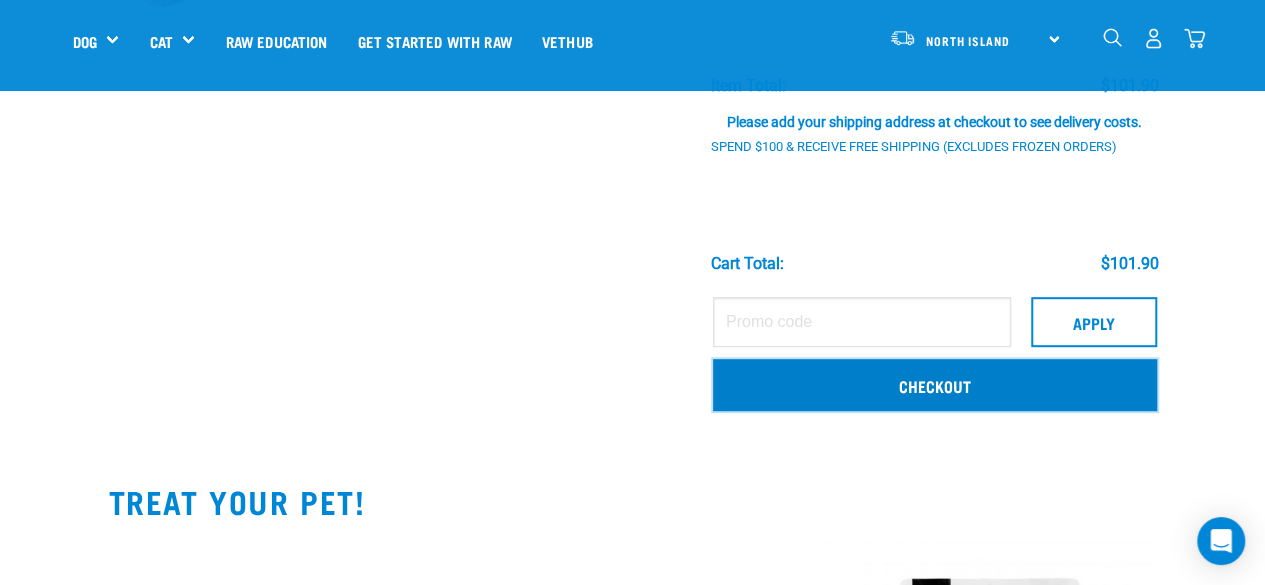 click on "Checkout" at bounding box center (935, 385) 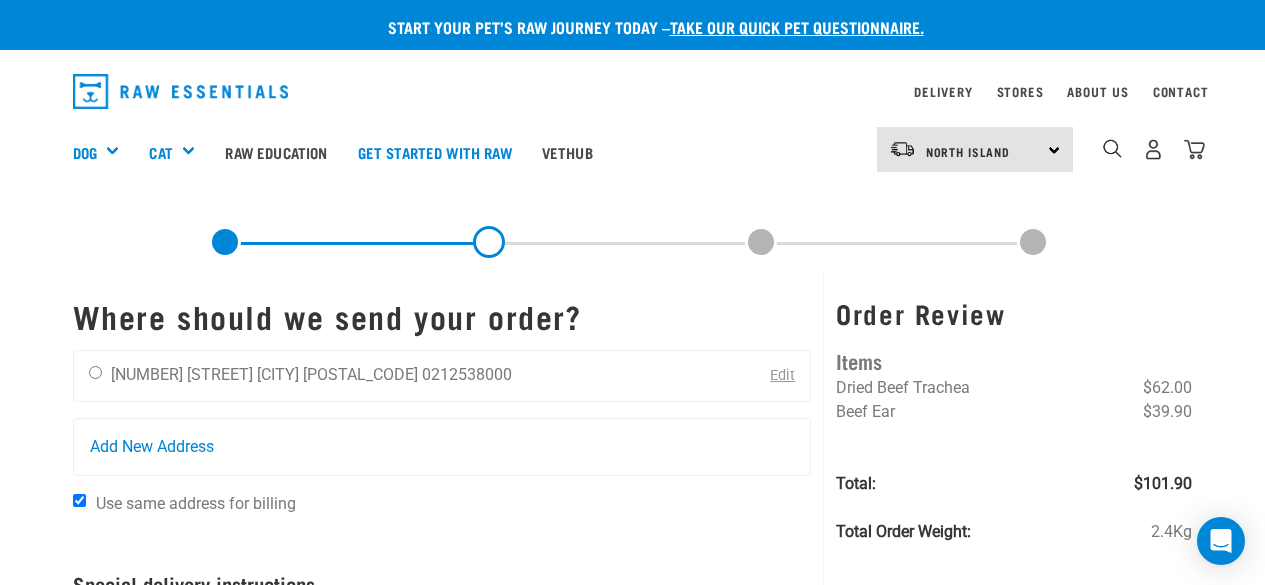 scroll, scrollTop: 0, scrollLeft: 0, axis: both 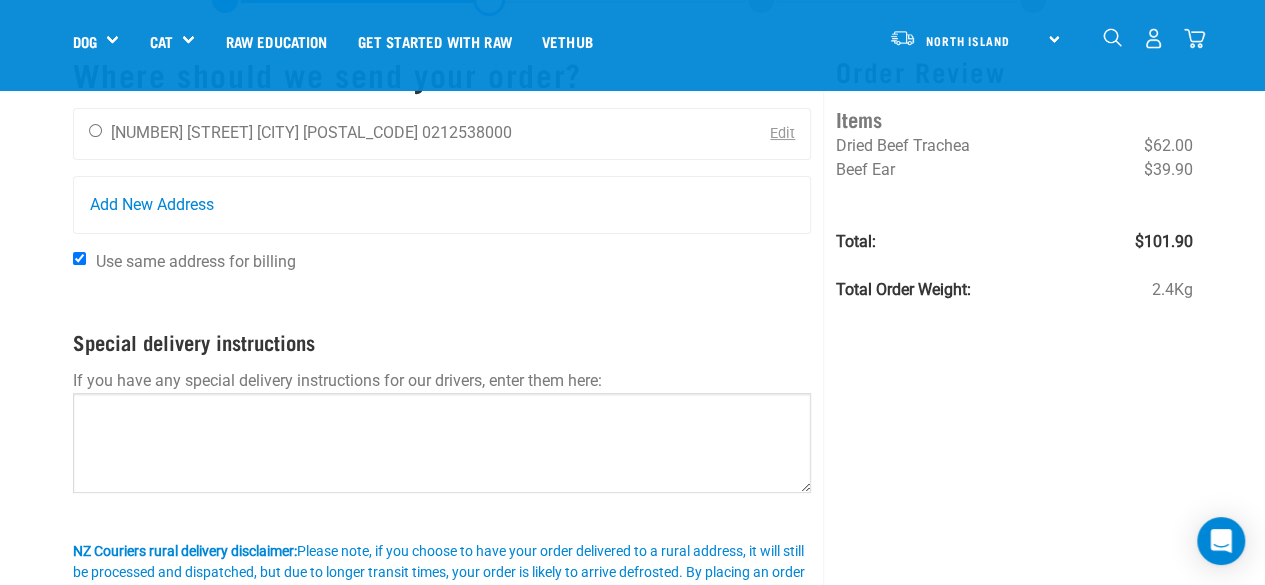 click on "If you have any special delivery instructions for our drivers, enter them here:" at bounding box center (442, 381) 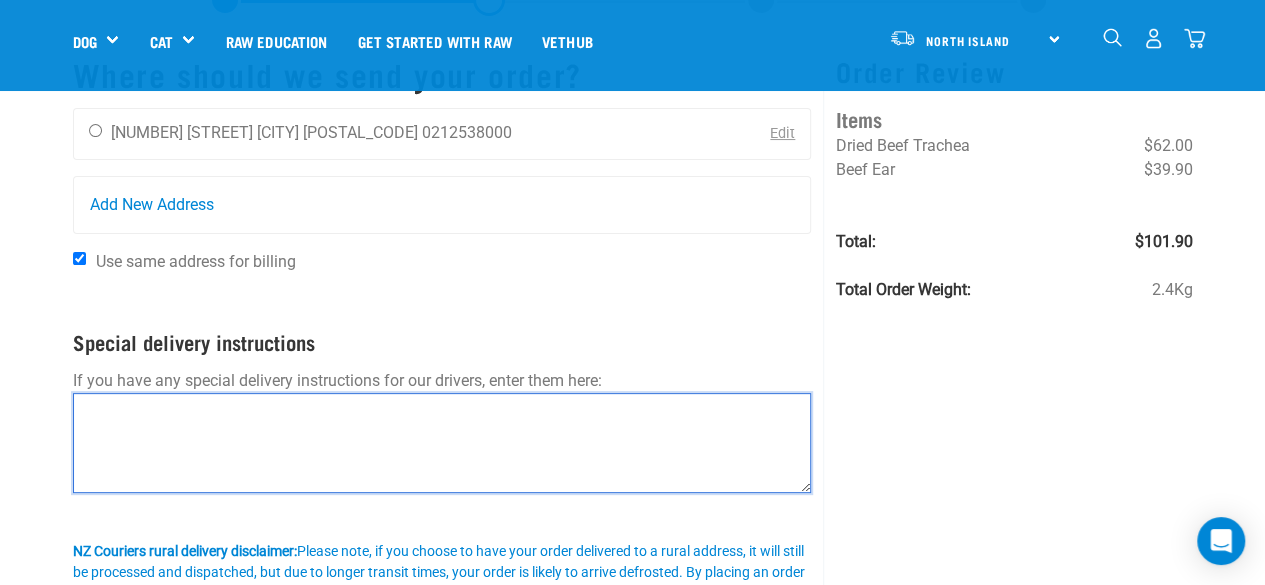click at bounding box center [442, 443] 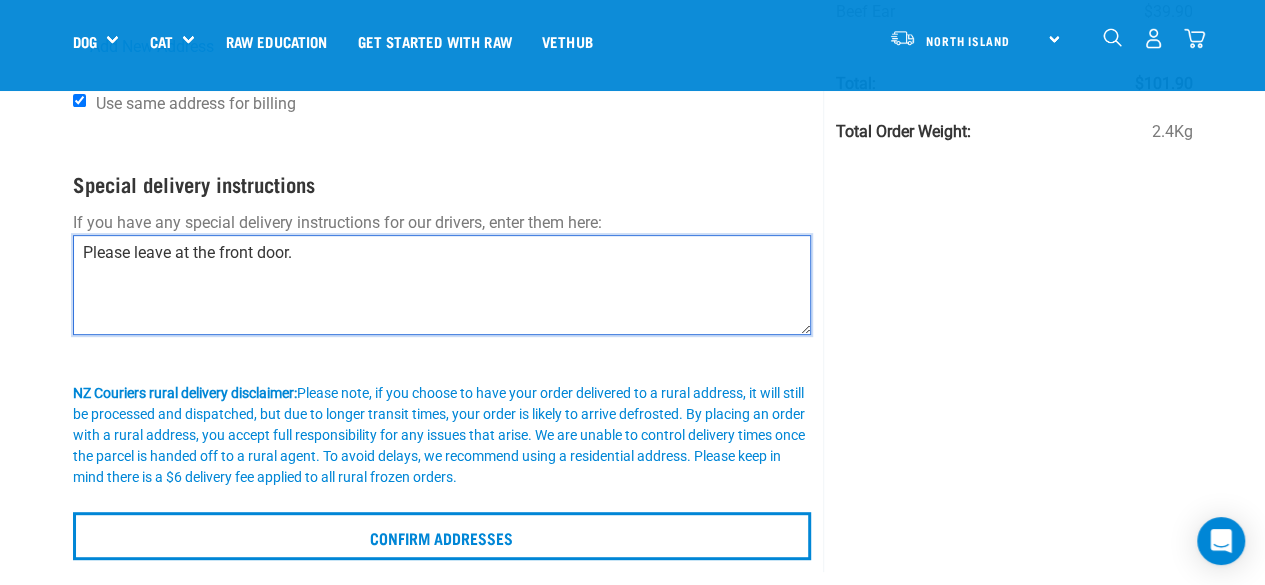 scroll, scrollTop: 500, scrollLeft: 0, axis: vertical 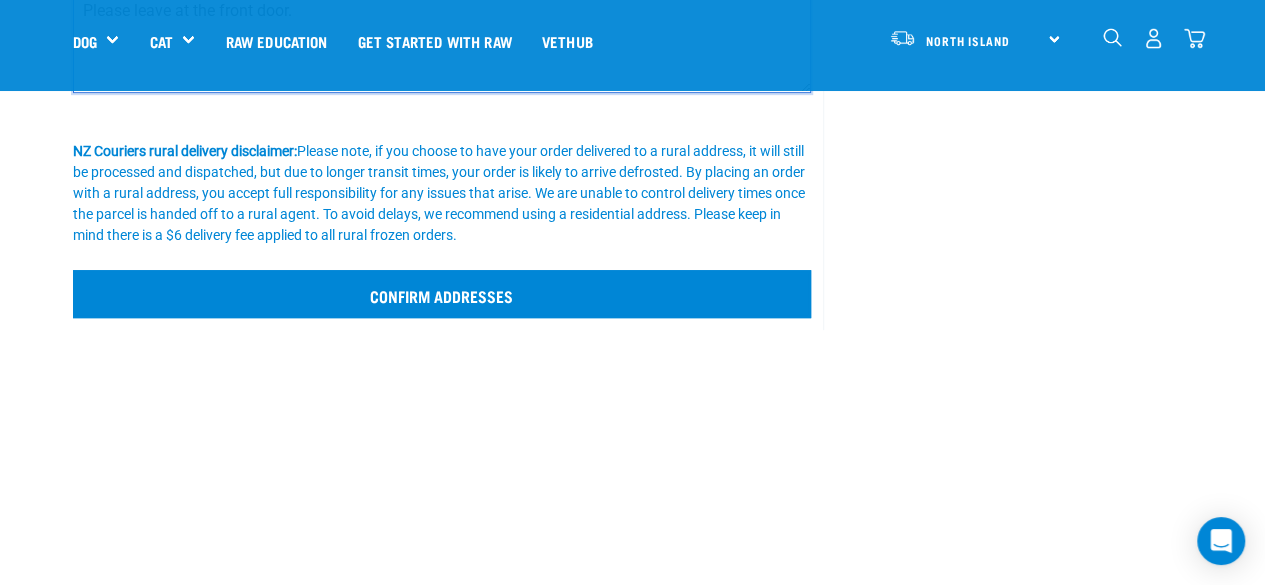 type on "Please leave at the front door." 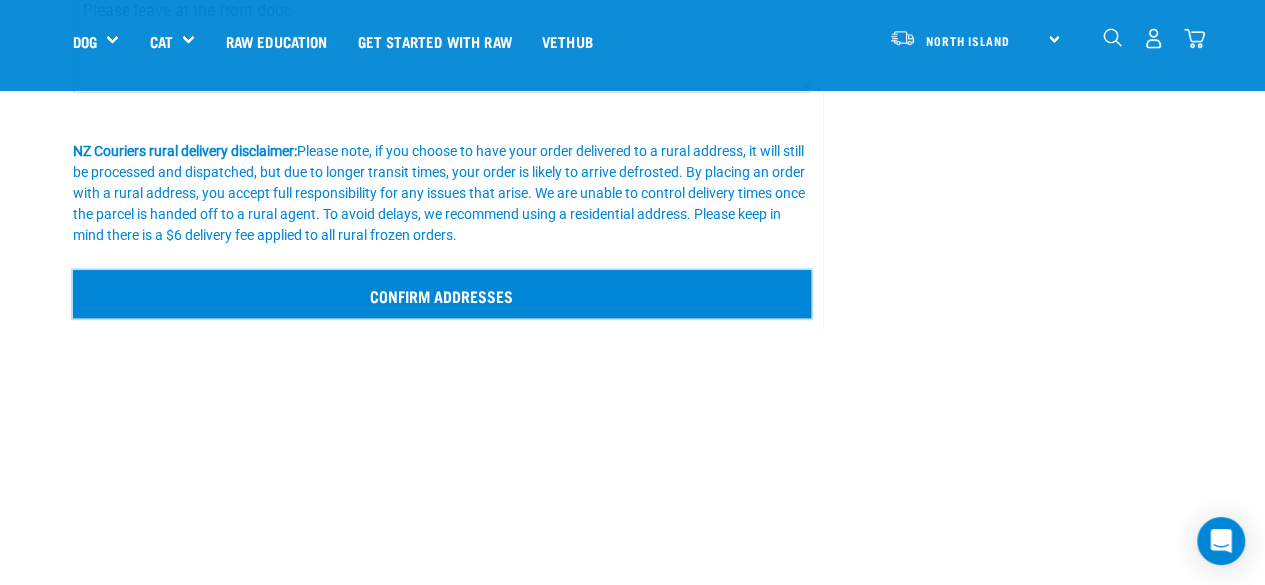 click on "Confirm addresses" at bounding box center [442, 294] 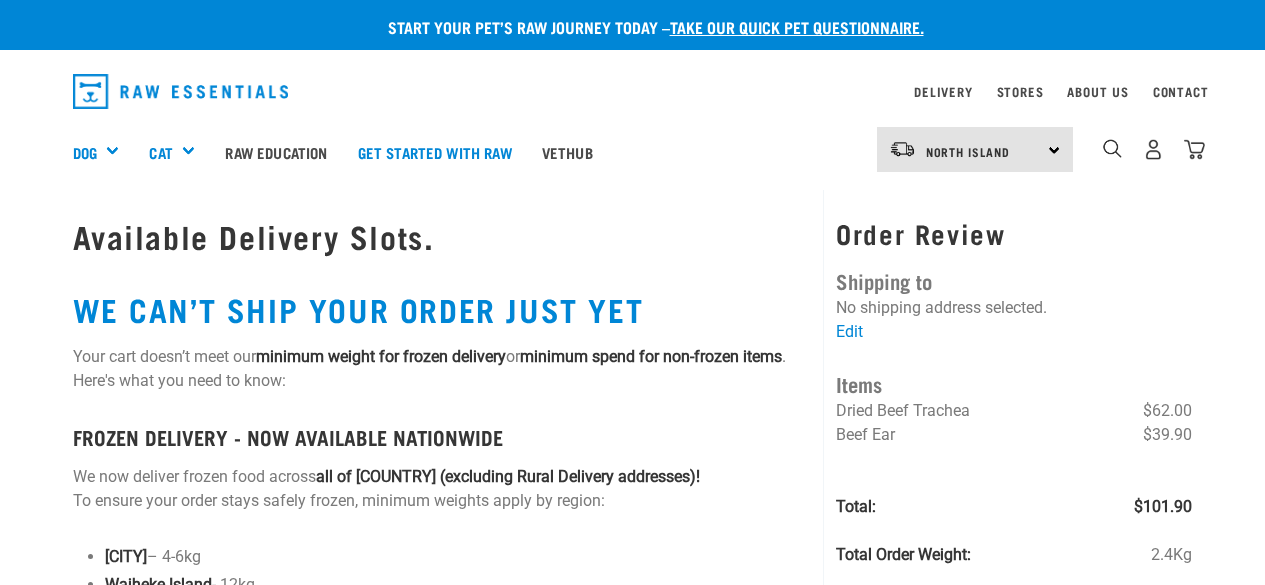 scroll, scrollTop: 0, scrollLeft: 0, axis: both 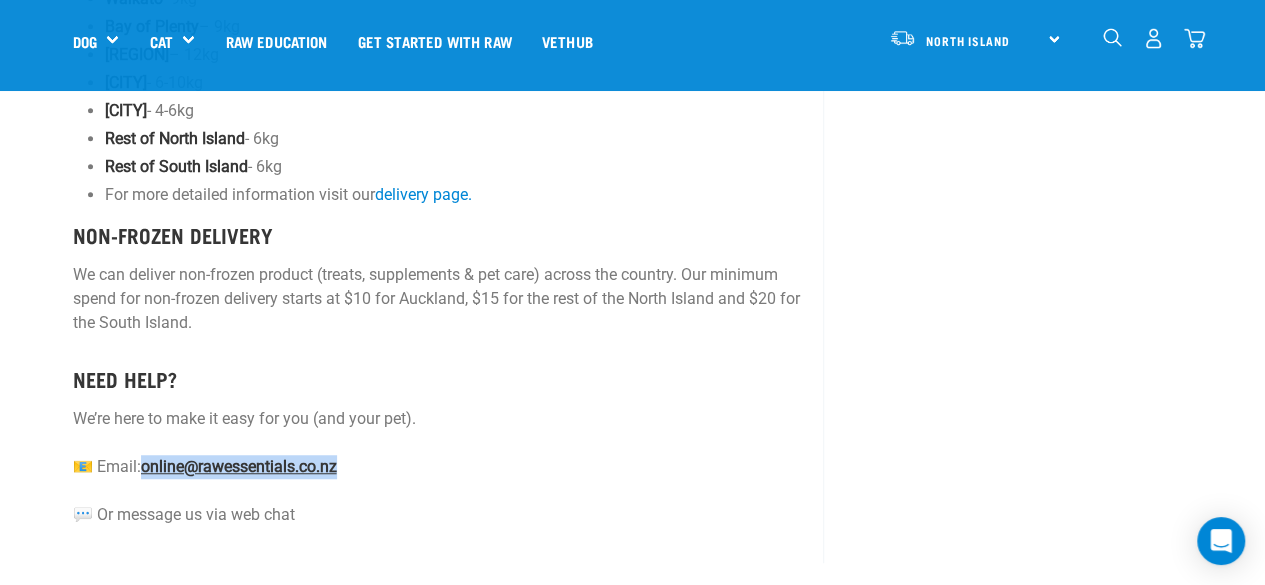 drag, startPoint x: 352, startPoint y: 467, endPoint x: 150, endPoint y: 467, distance: 202 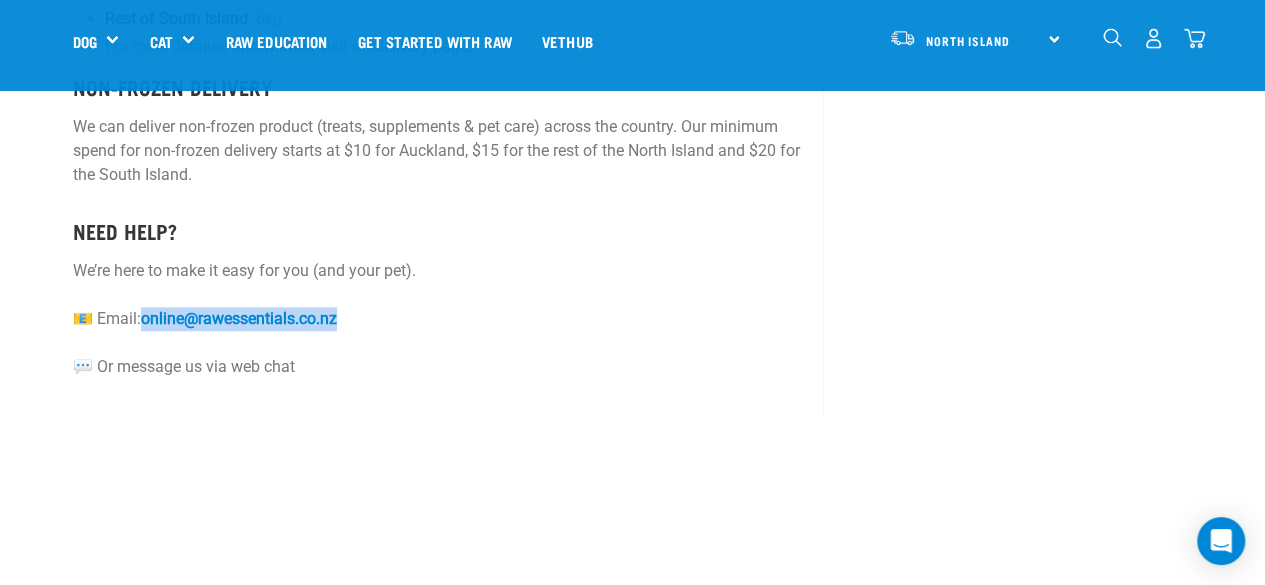 scroll, scrollTop: 800, scrollLeft: 0, axis: vertical 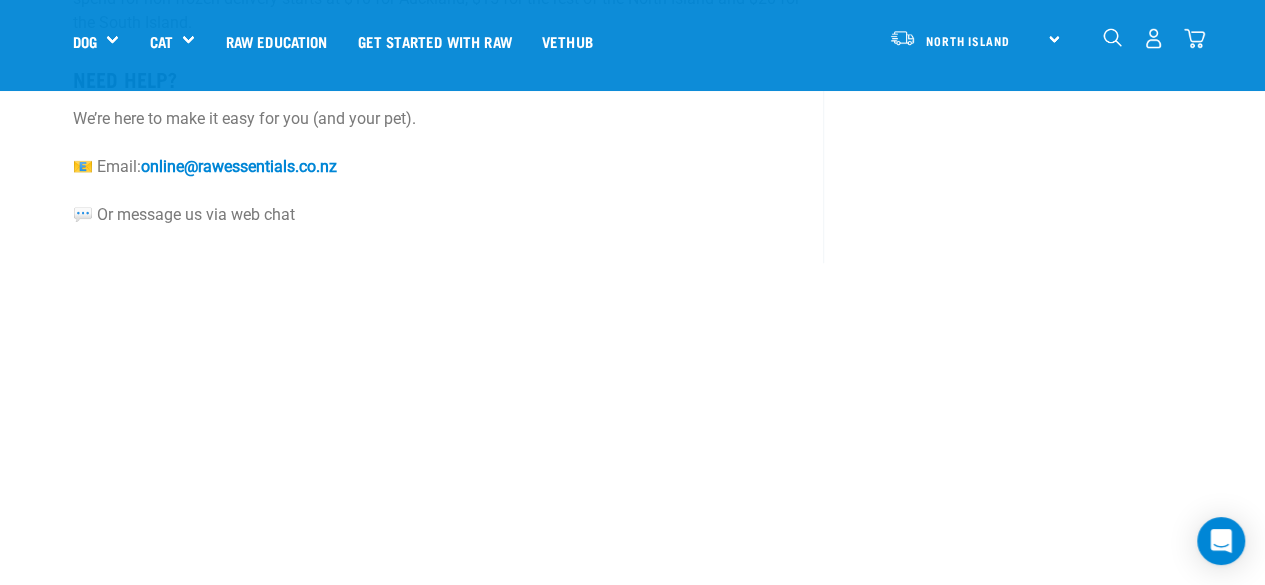 click on "We’re here to make it easy for you (and your pet). 📧 Email:  online@rawessentials.co.nz 💬 Or message us via web chat" at bounding box center [442, 167] 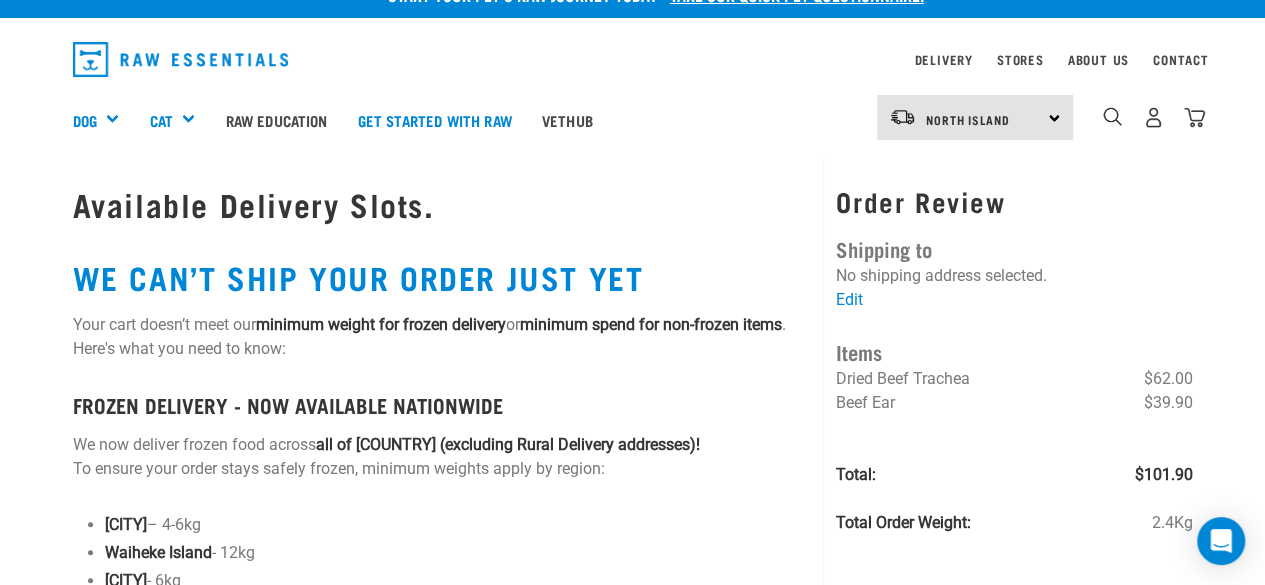 scroll, scrollTop: 0, scrollLeft: 0, axis: both 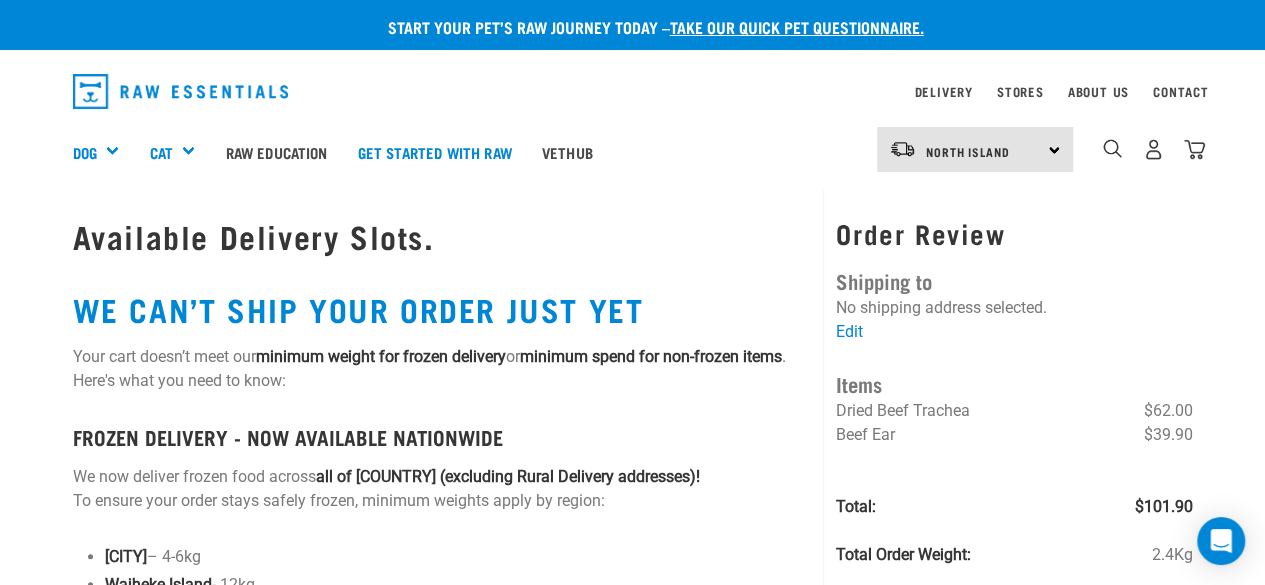 click at bounding box center (181, 91) 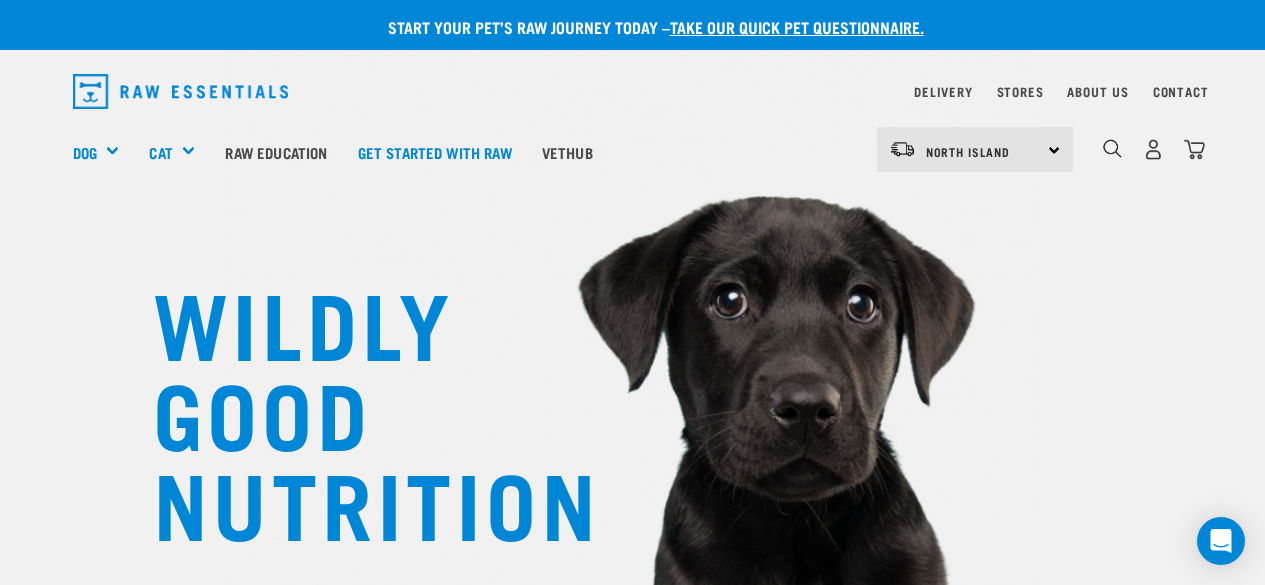 scroll, scrollTop: 0, scrollLeft: 0, axis: both 